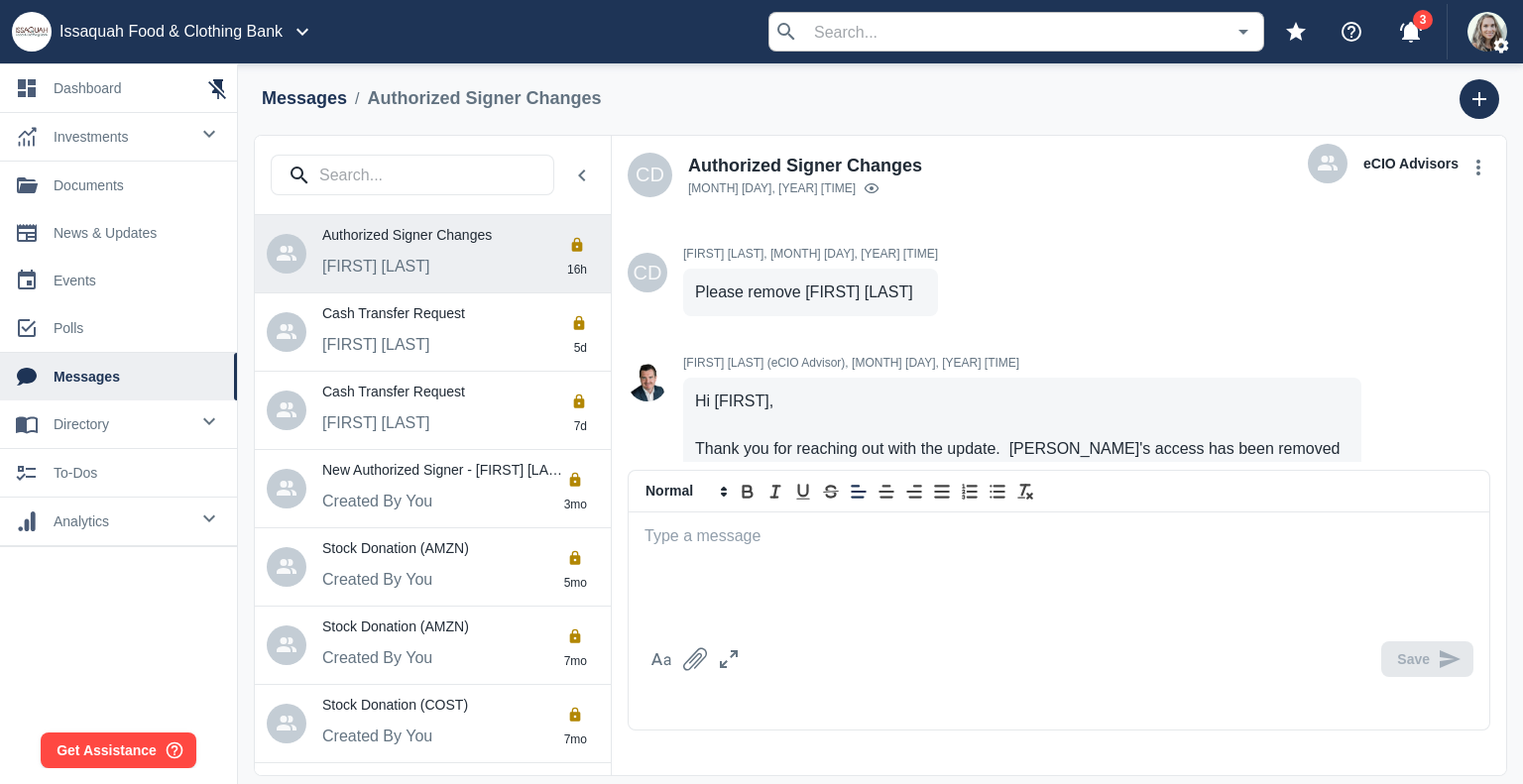 scroll, scrollTop: 0, scrollLeft: 0, axis: both 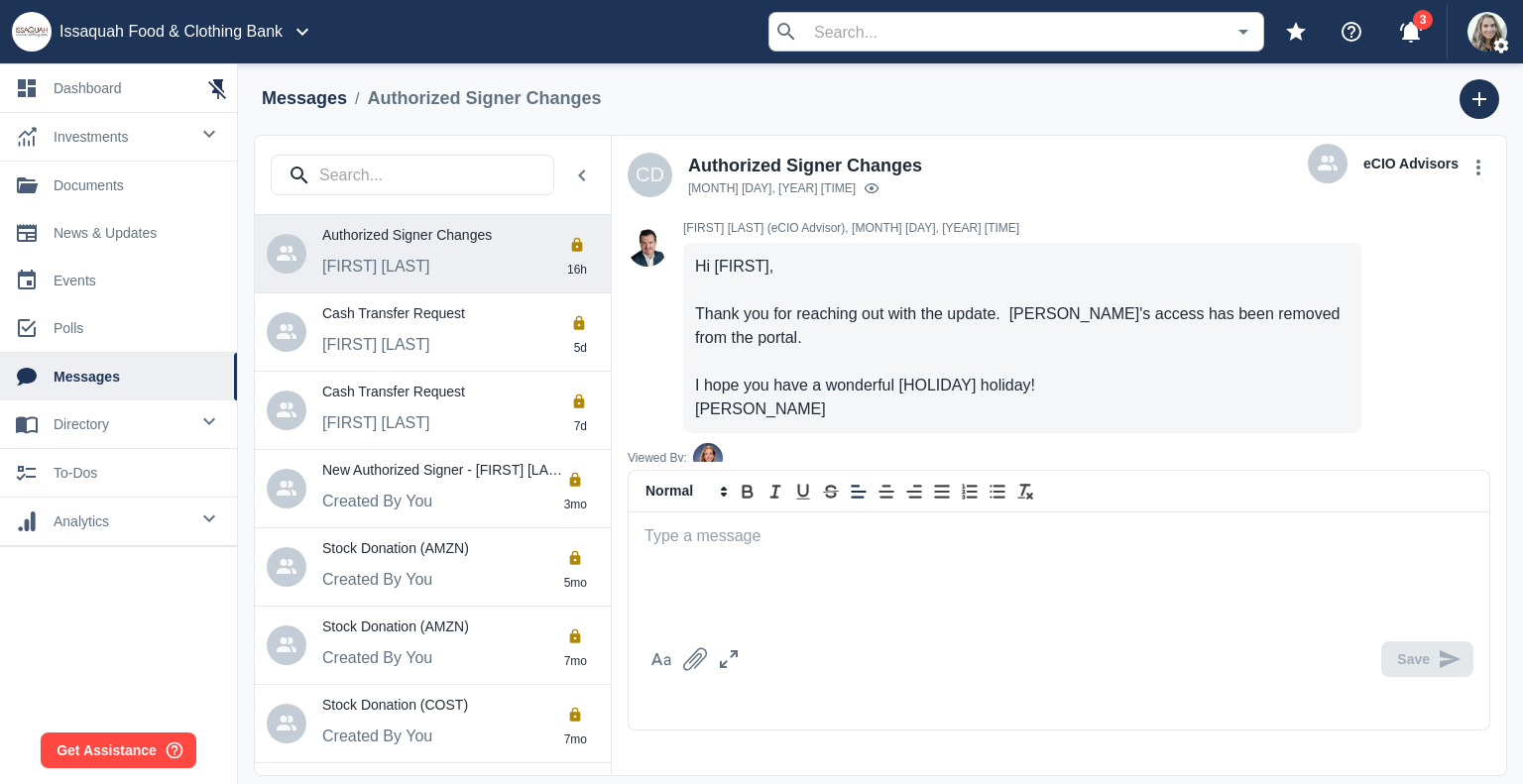 click on "0 directory" at bounding box center (118, 424) 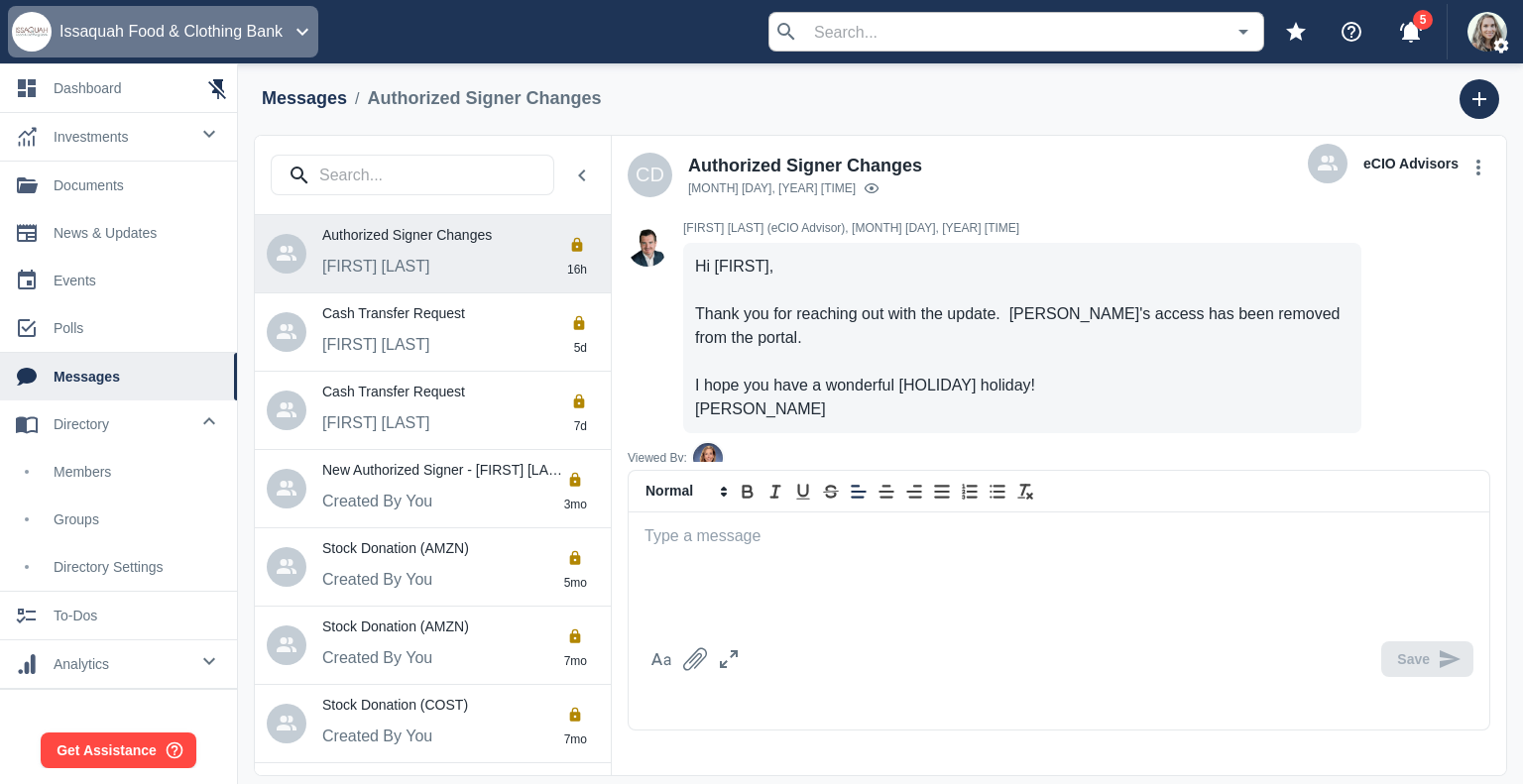 click on "Issaquah Food & Clothing Bank" at bounding box center [171, 32] 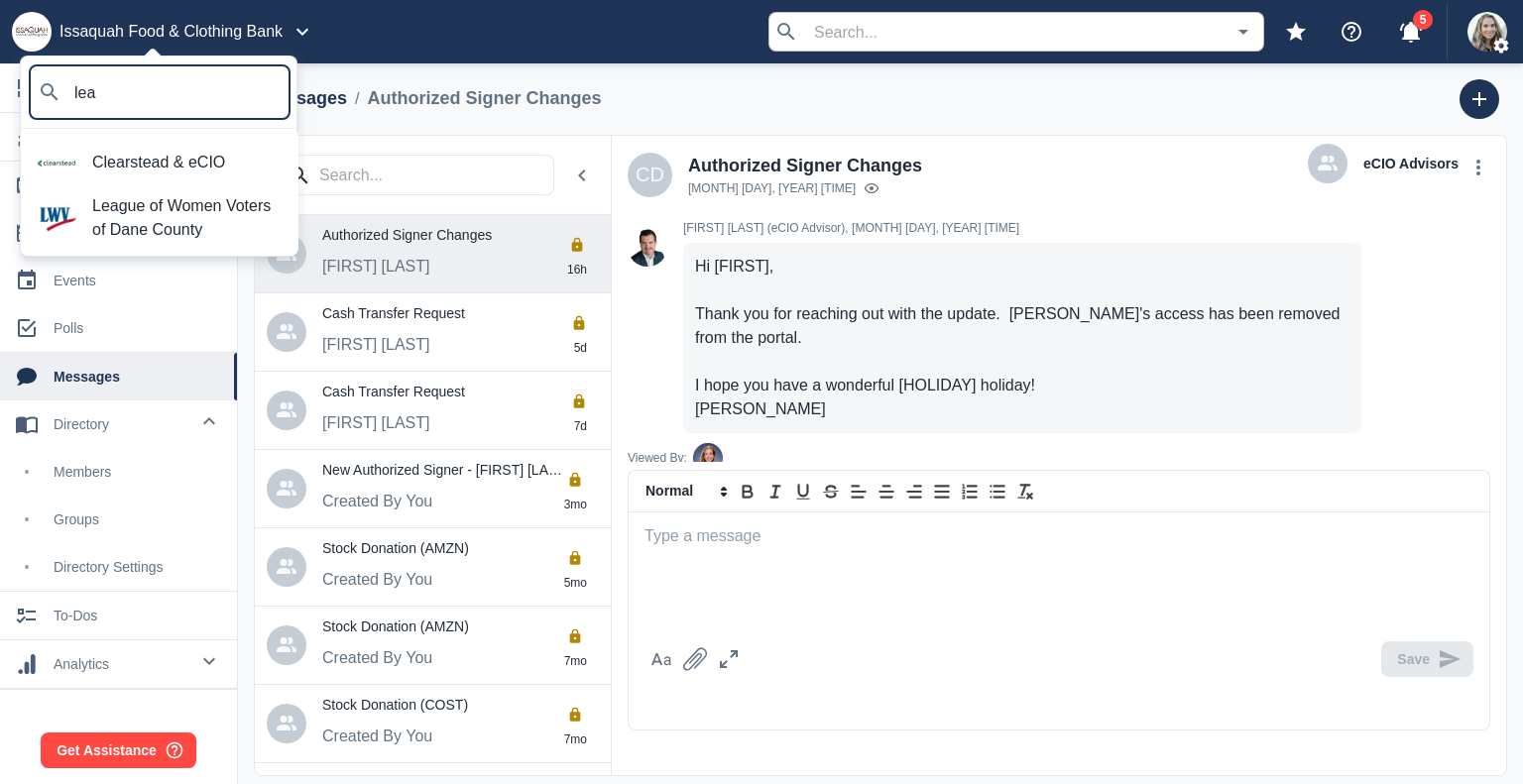 click on "League of Women Voters of Dane County" at bounding box center (187, 218) 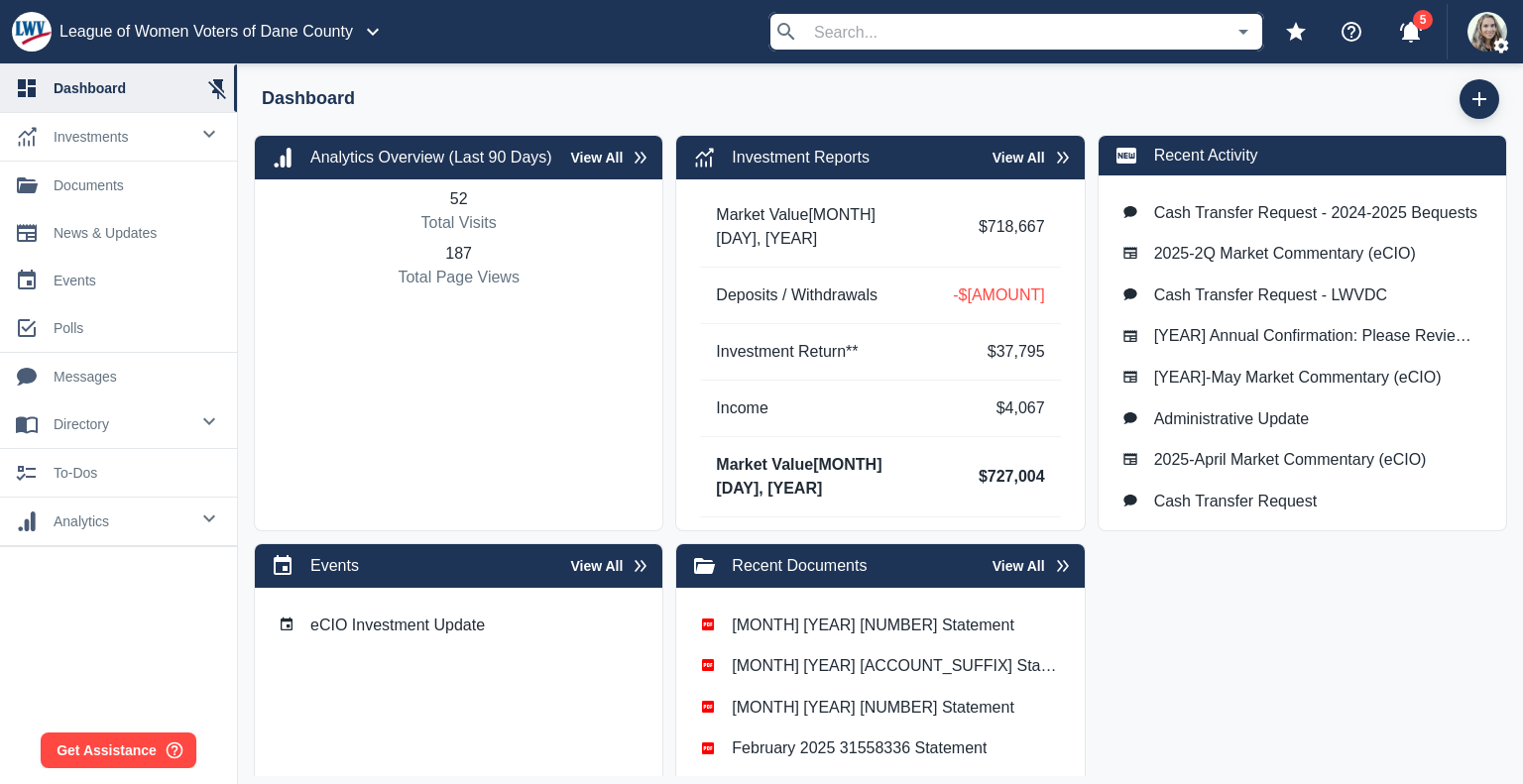 click on "messages" at bounding box center [137, 377] 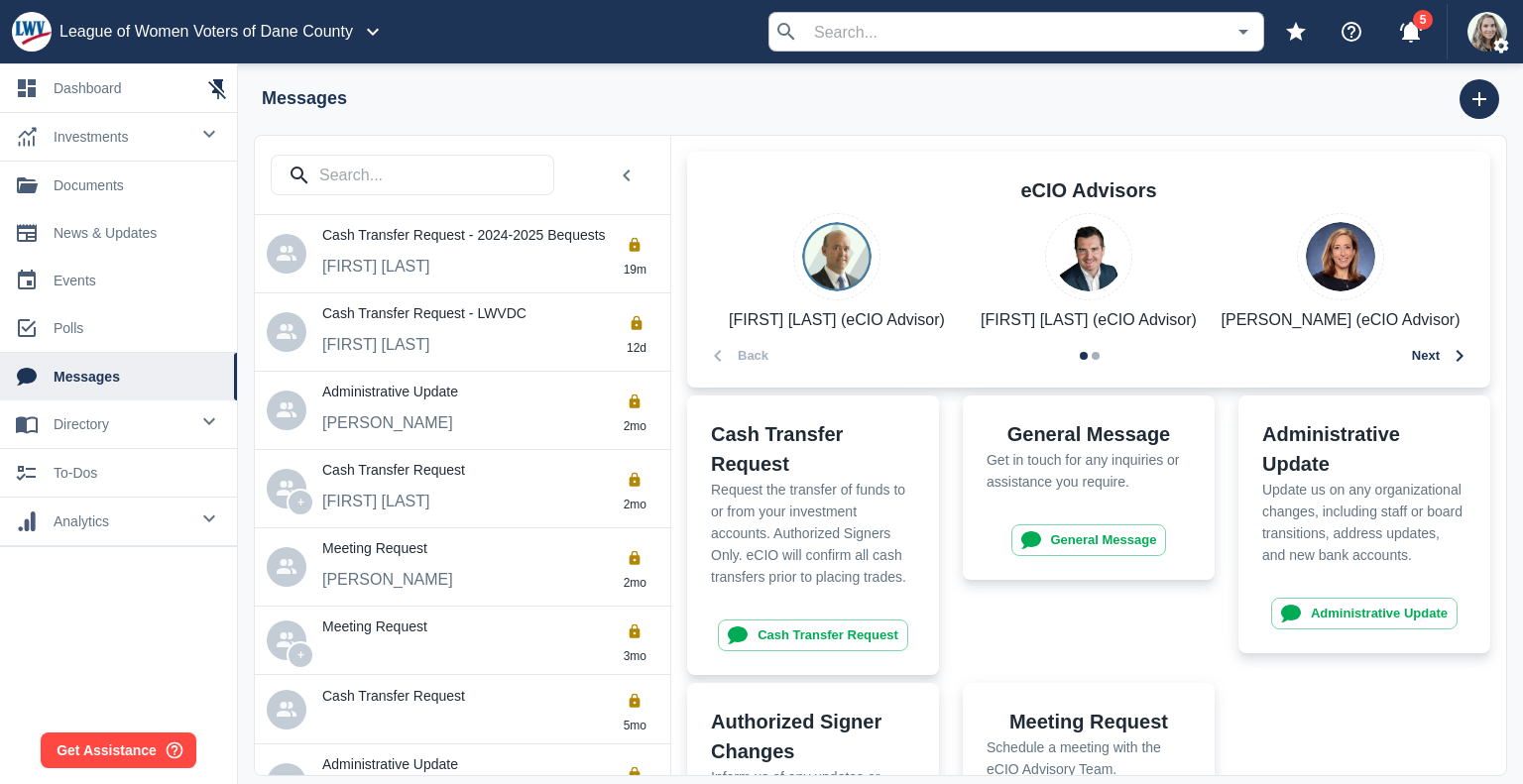 click on "Cash Transfer Request - 2024-2025 Bequests" at bounding box center (464, 234) 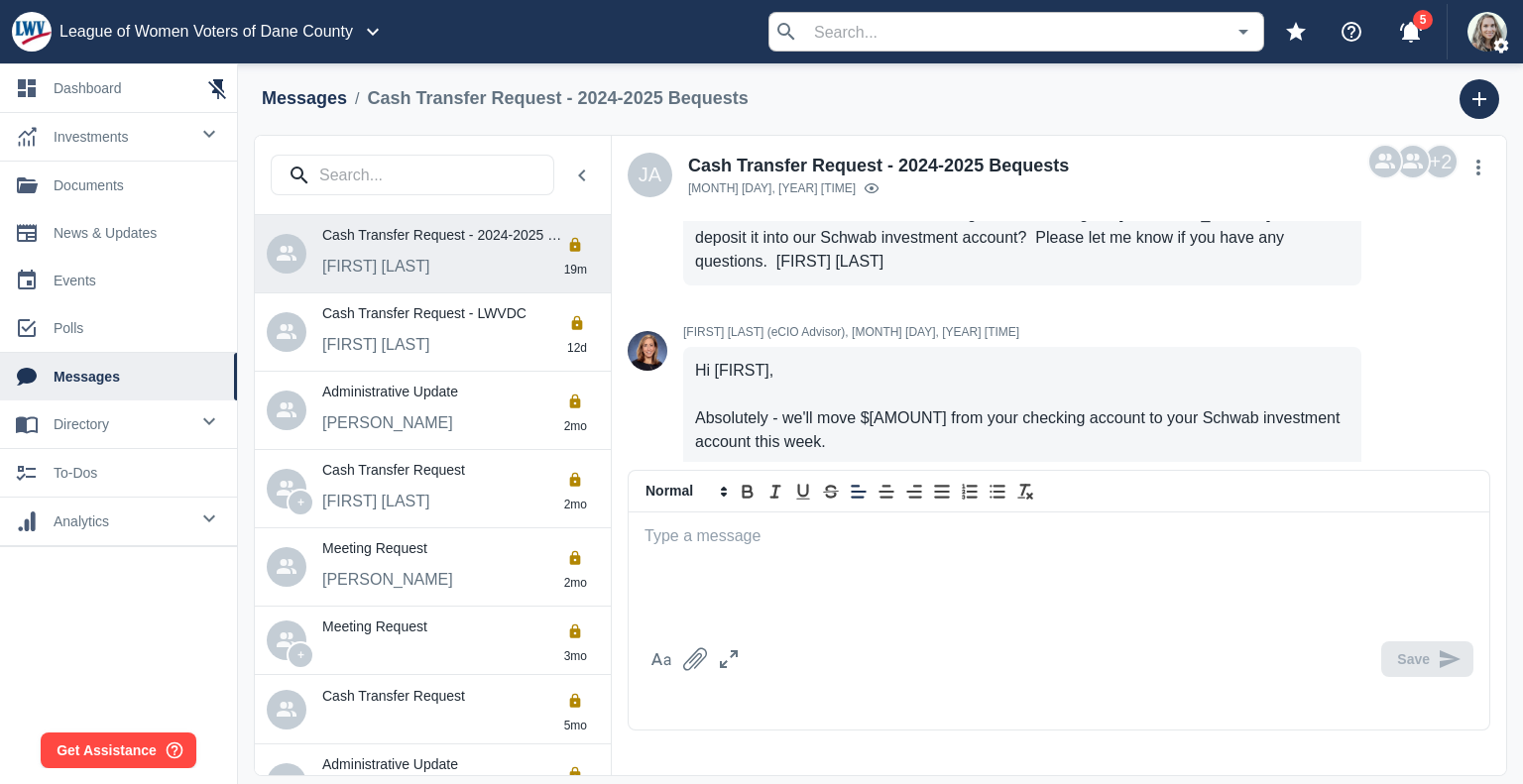 scroll, scrollTop: 223, scrollLeft: 0, axis: vertical 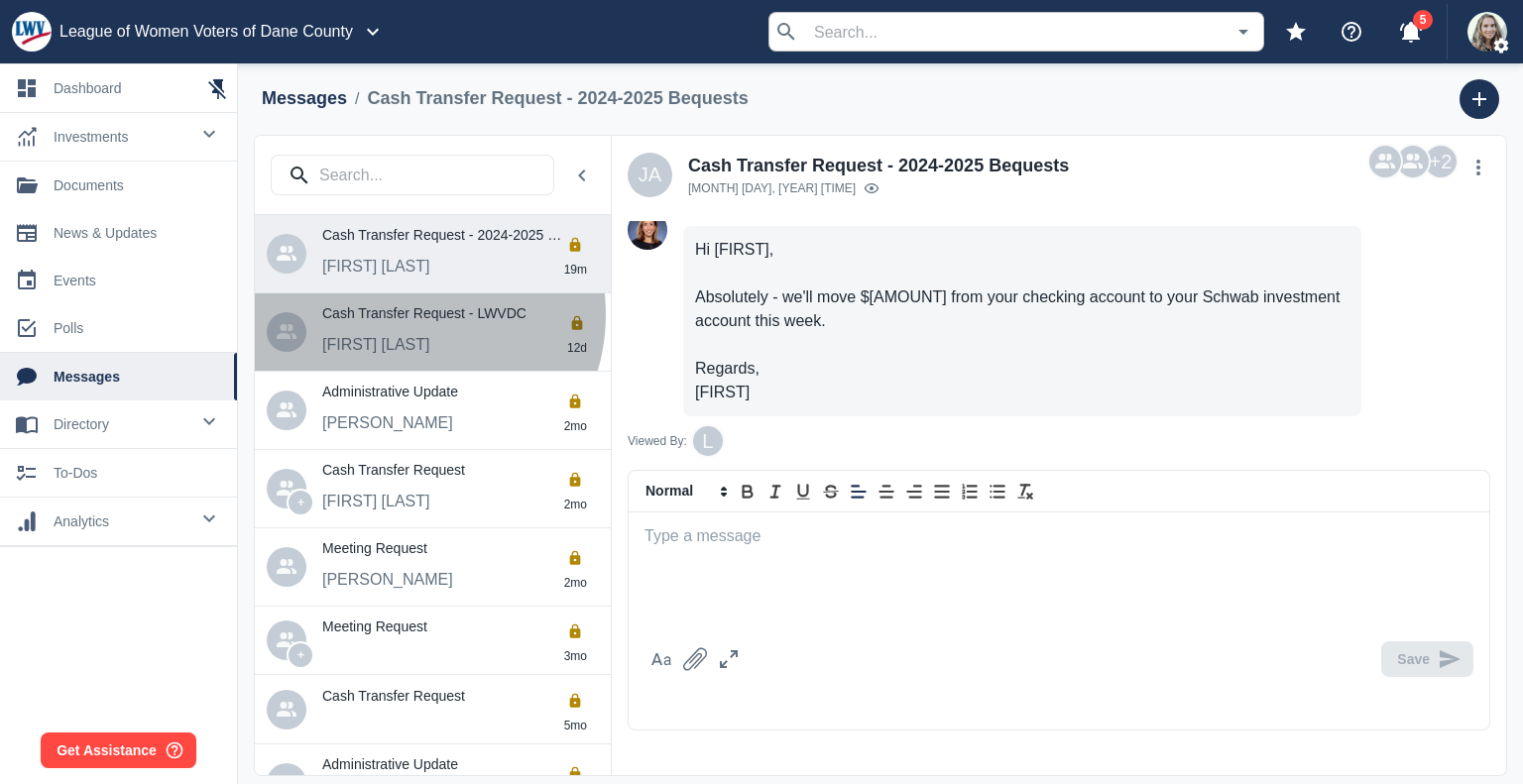 click on "Cash Transfer Request - LWVDC" at bounding box center (424, 312) 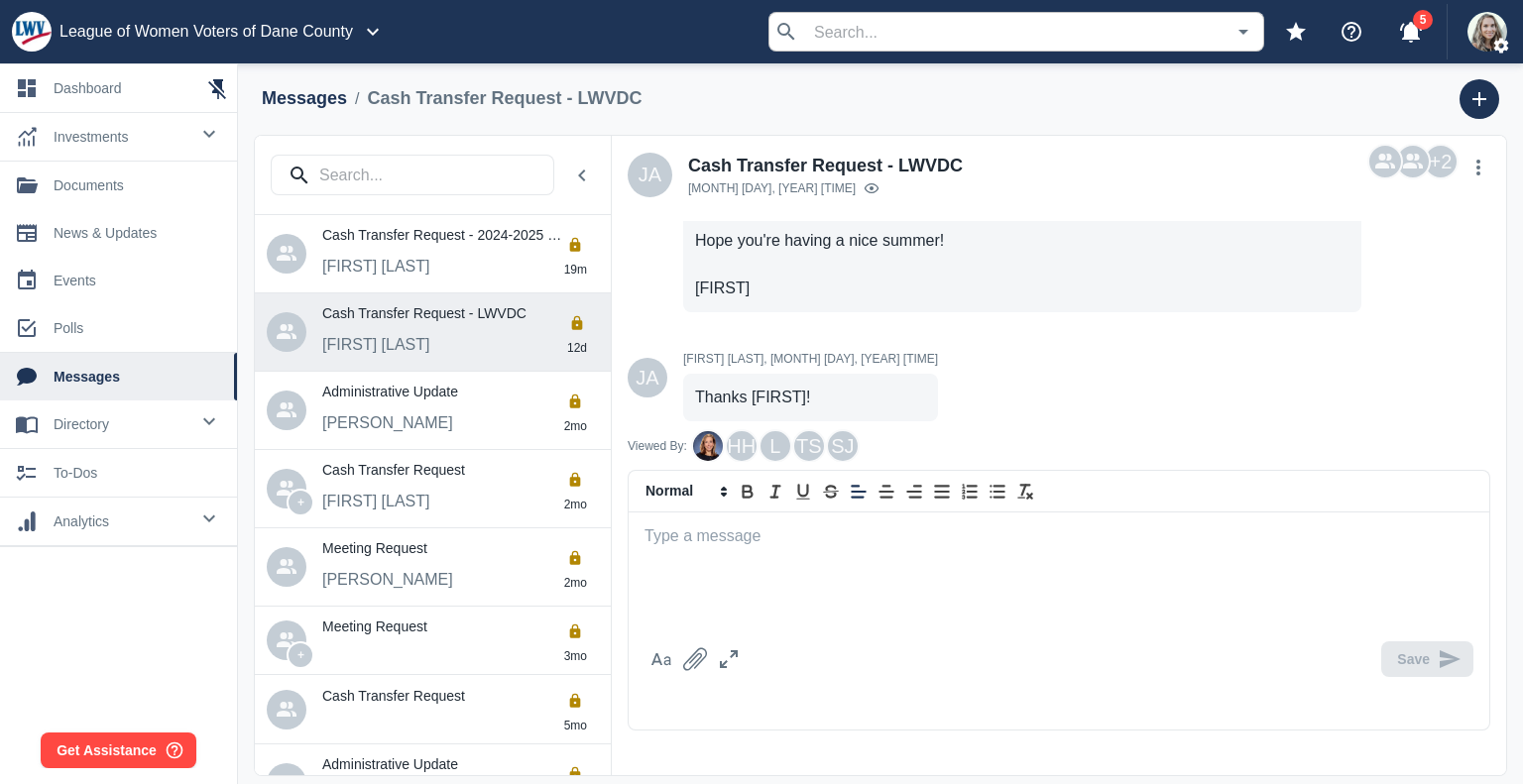 scroll, scrollTop: 484, scrollLeft: 0, axis: vertical 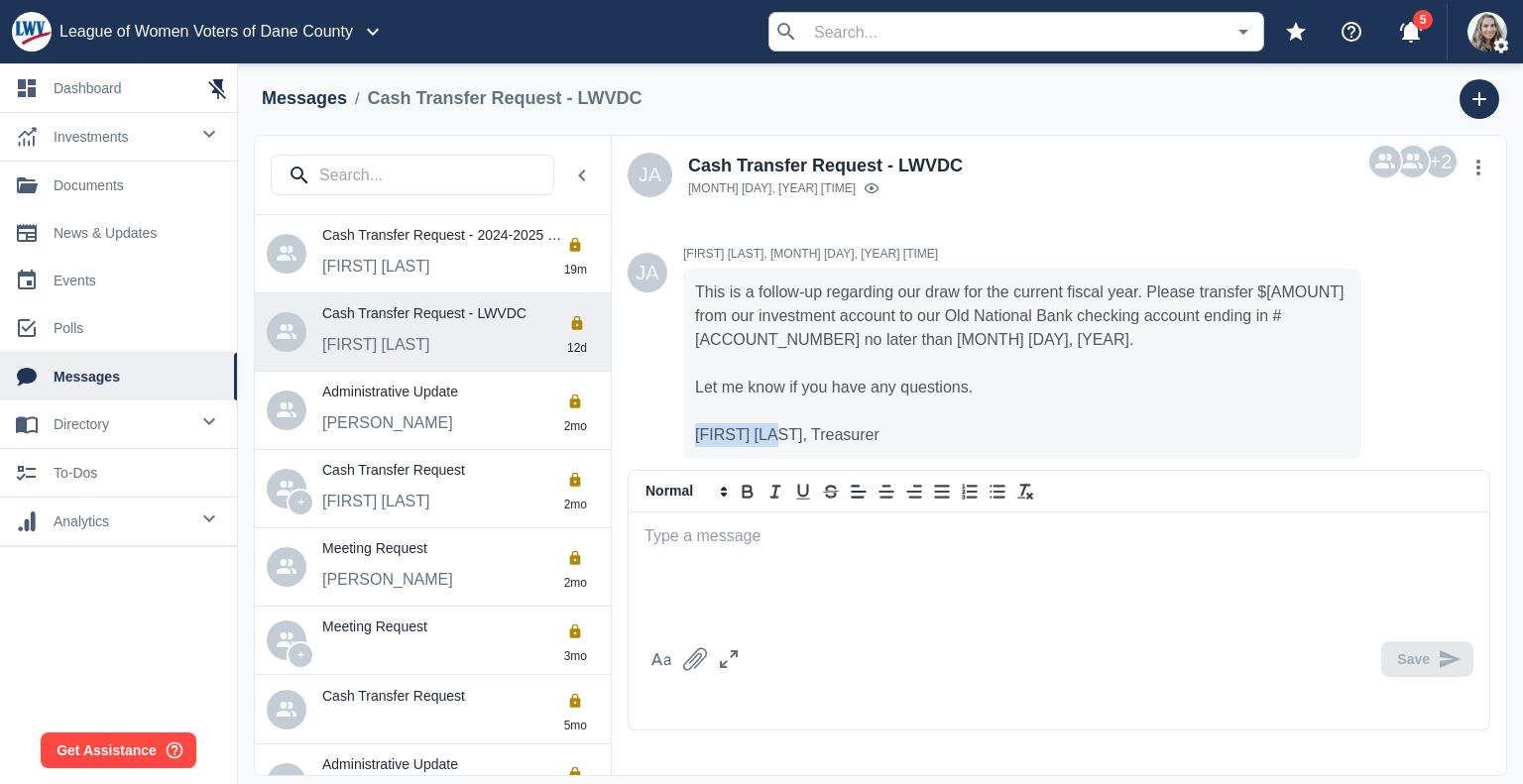 drag, startPoint x: 764, startPoint y: 434, endPoint x: 697, endPoint y: 433, distance: 67.007462 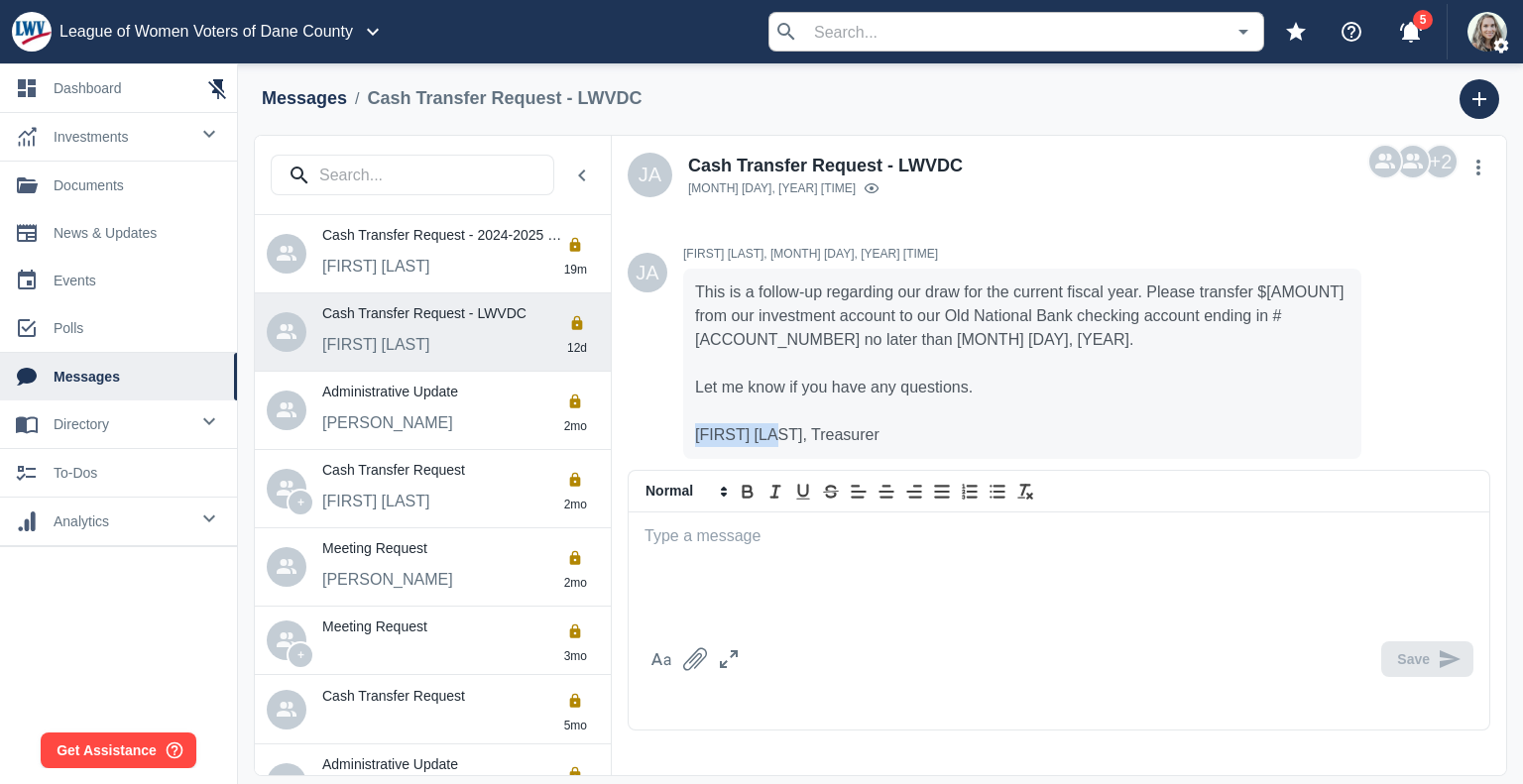 copy on "[FIRST] [LAST]" 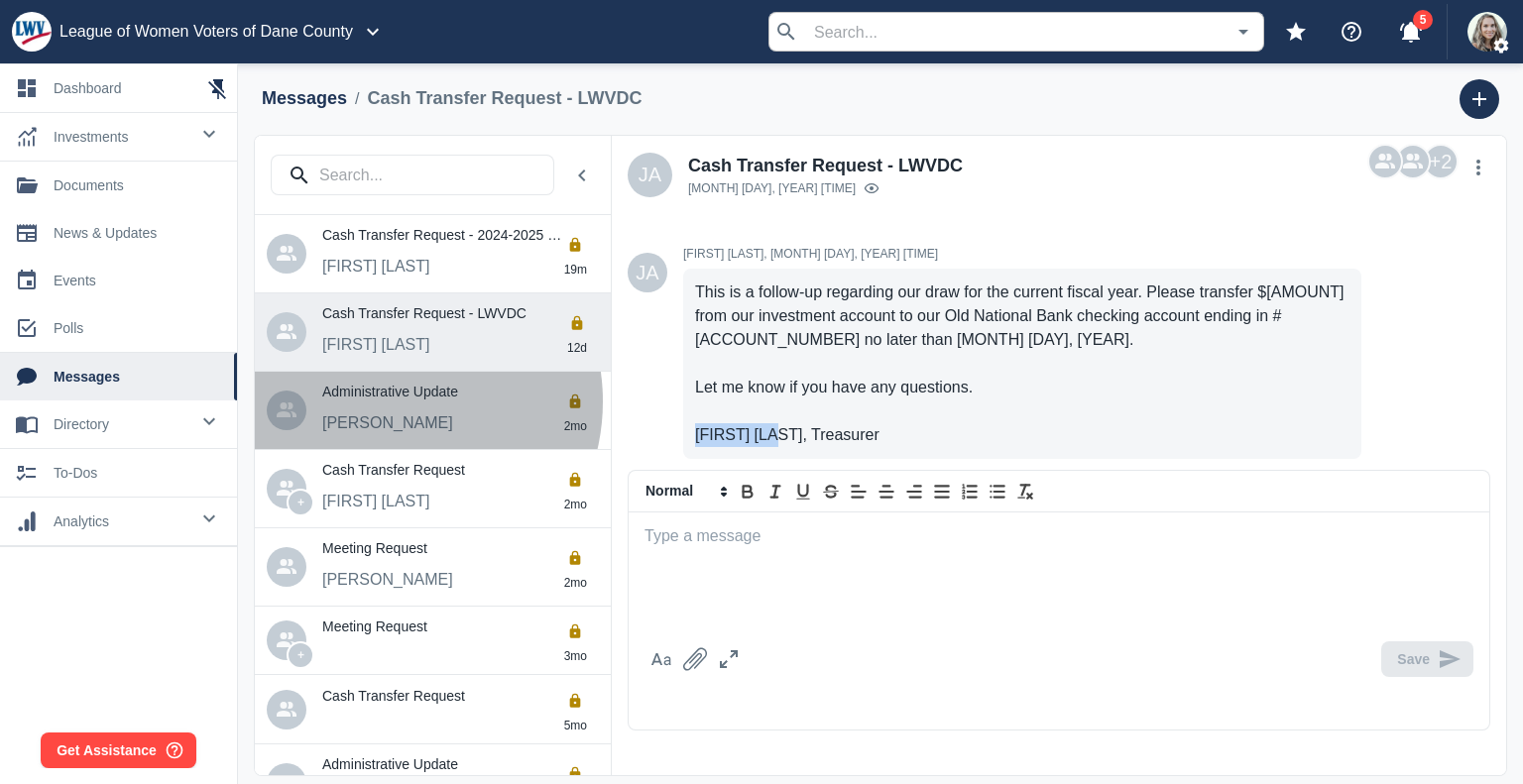 click on "Administrative Update" at bounding box center (424, 312) 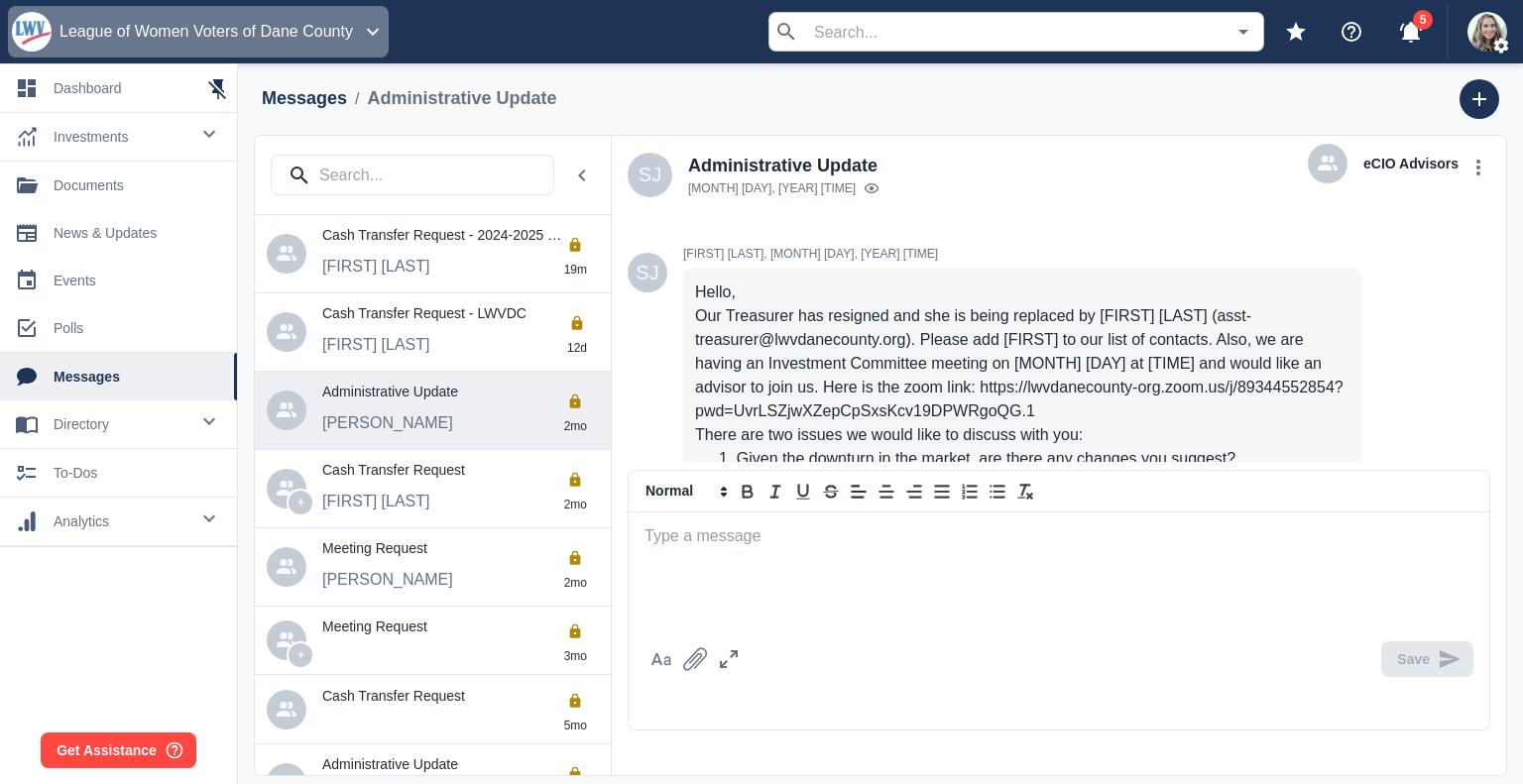 click on "League of Women Voters of Dane County" at bounding box center [206, 32] 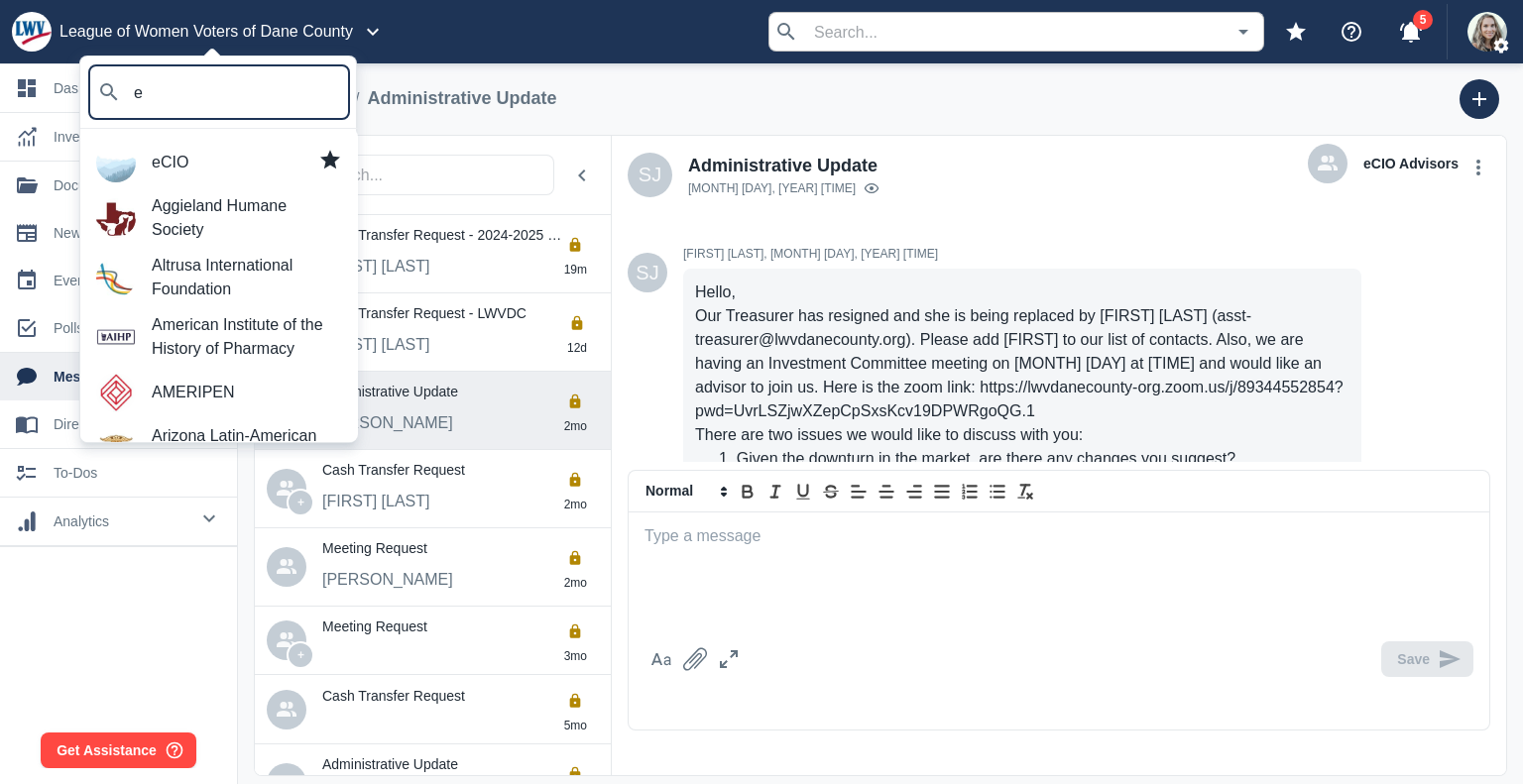 click on "eCIO" at bounding box center (247, 163) 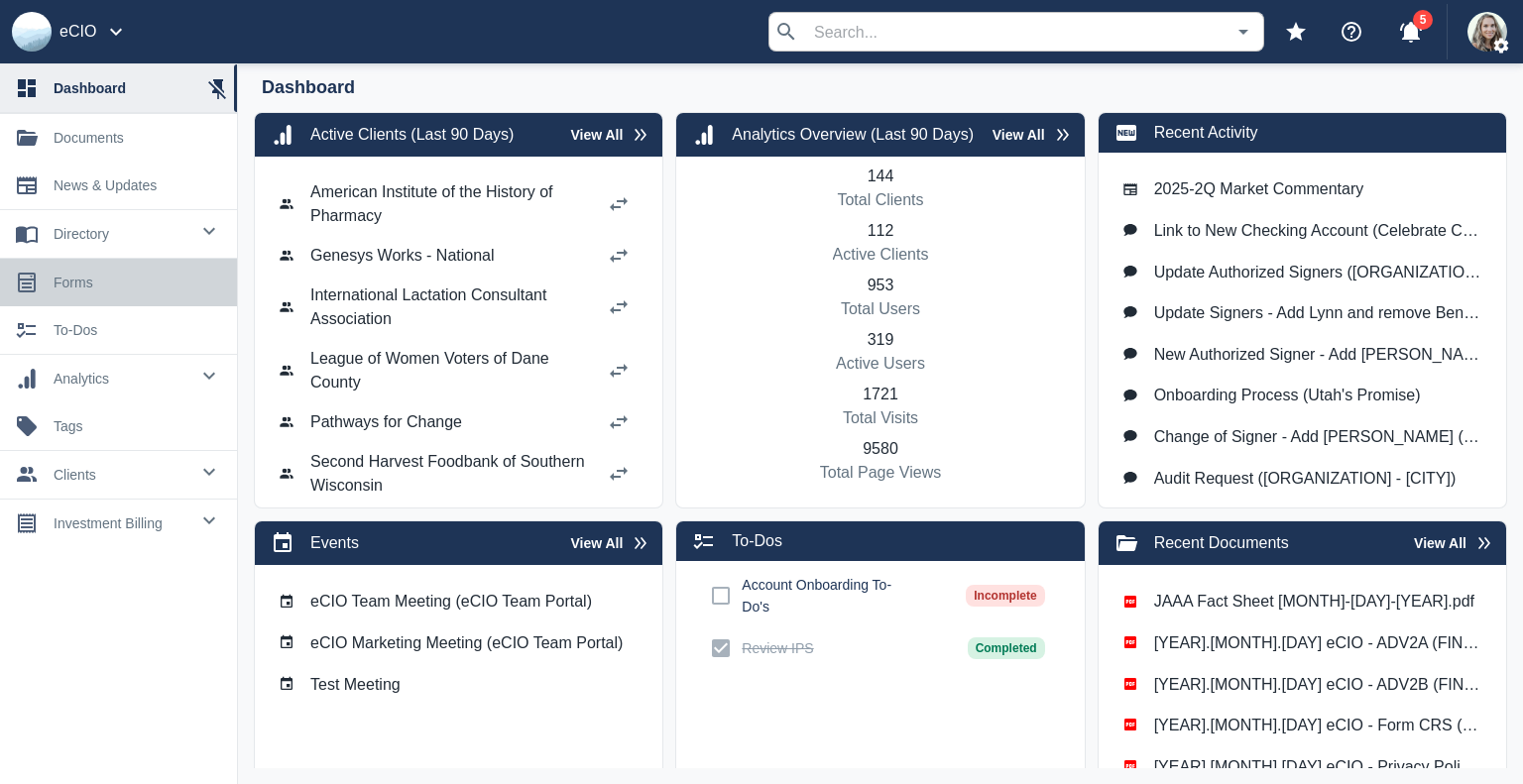 click on "forms" at bounding box center [137, 282] 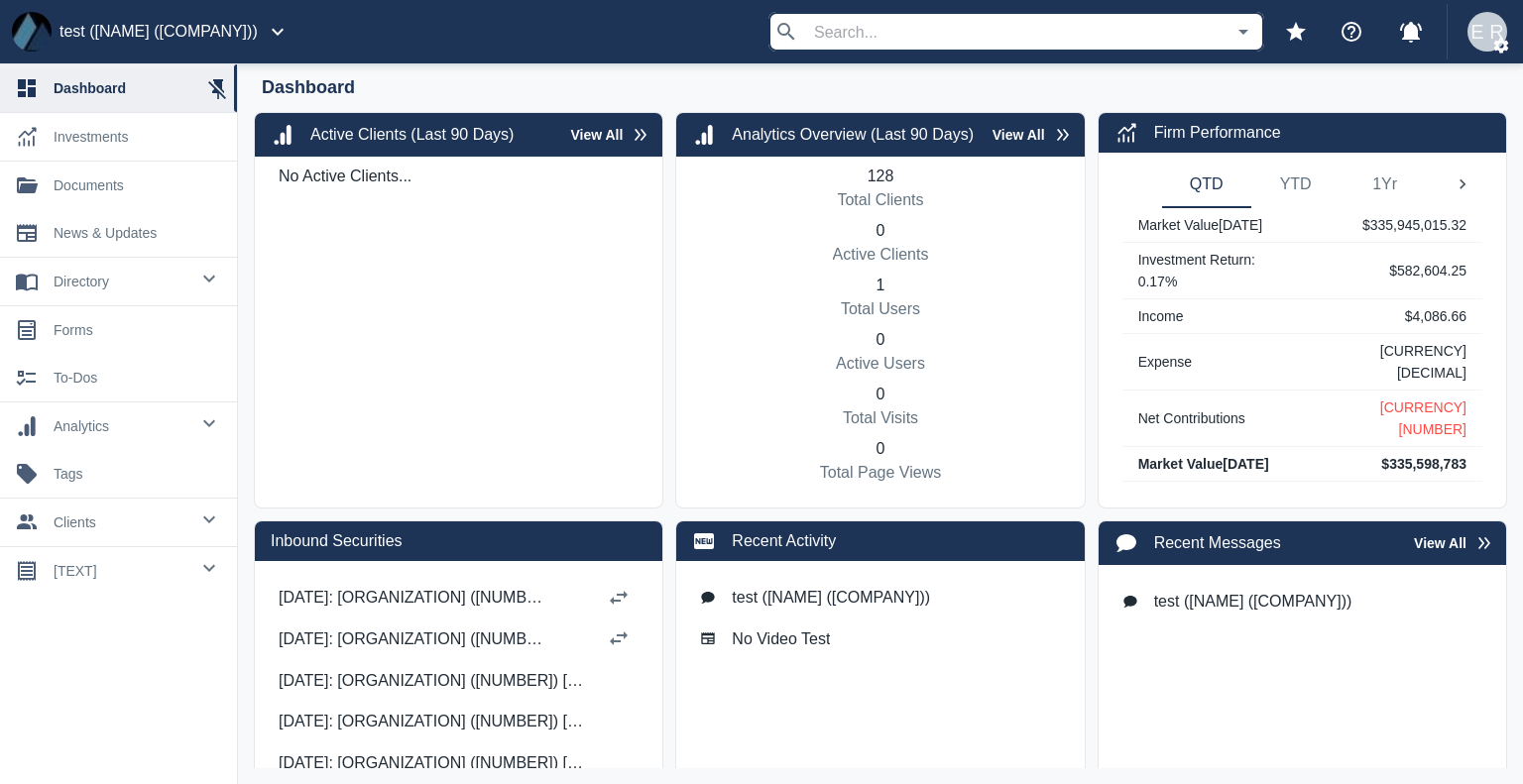 scroll, scrollTop: 0, scrollLeft: 0, axis: both 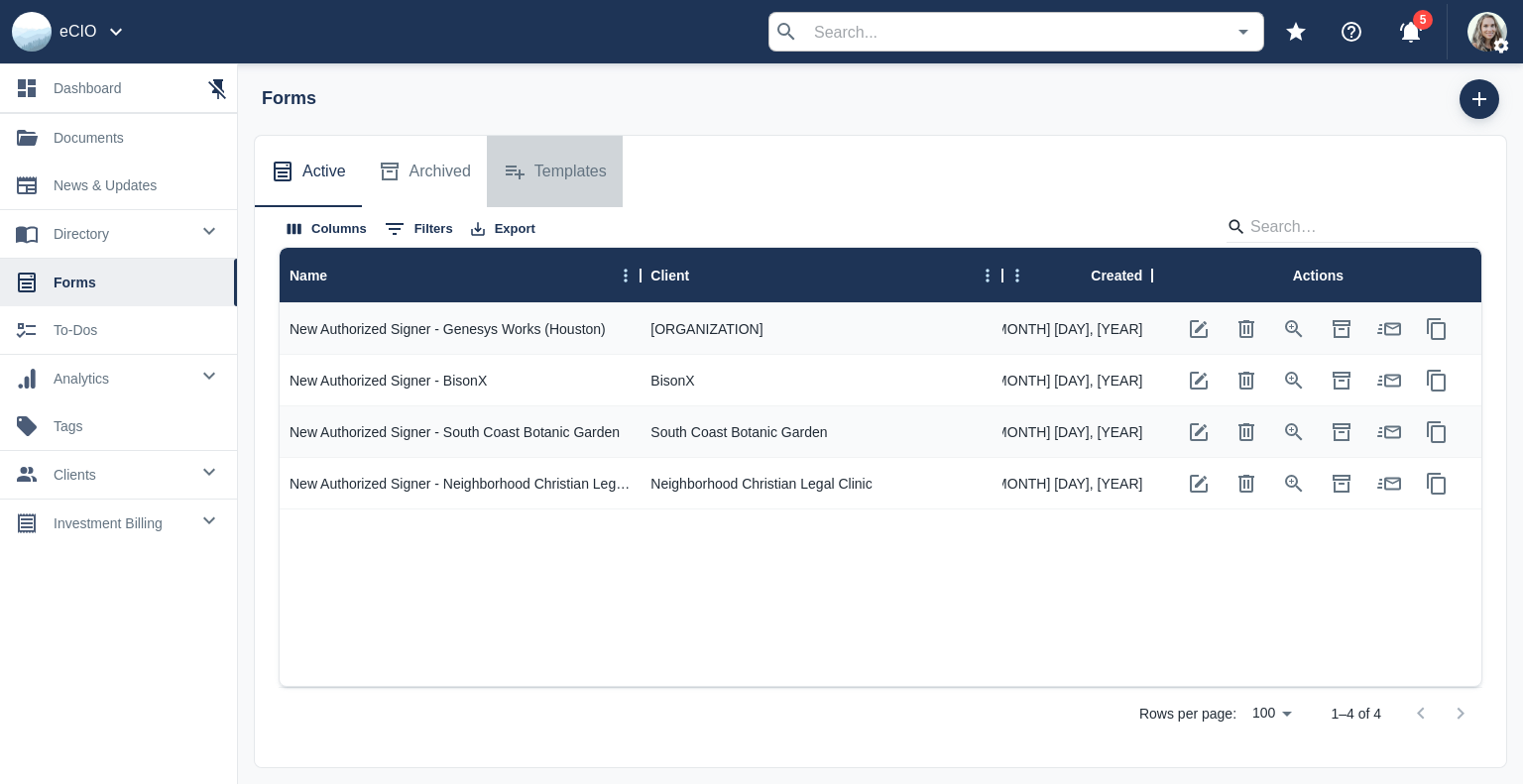 click on "Templates" at bounding box center (570, 171) 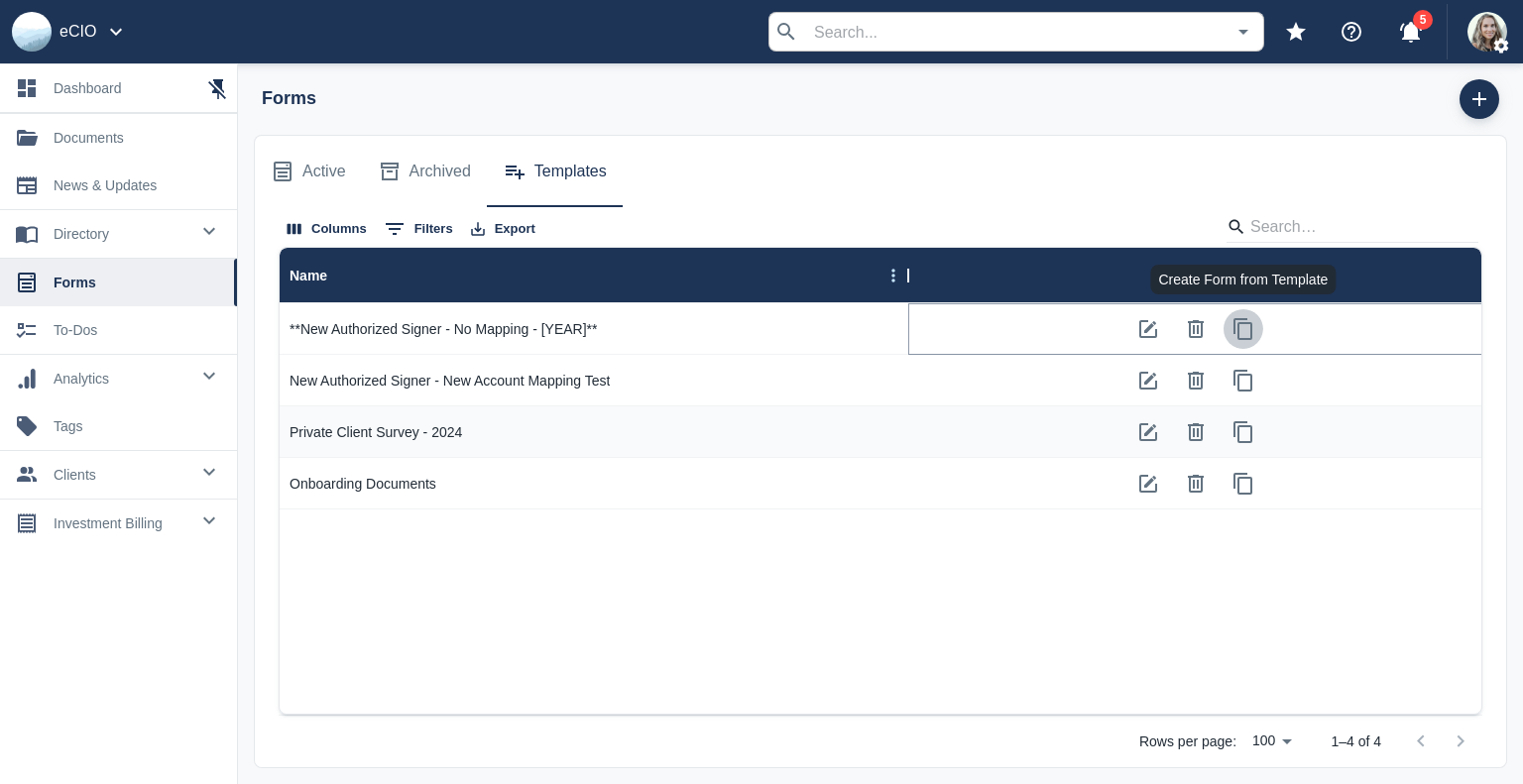click at bounding box center [1243, 329] 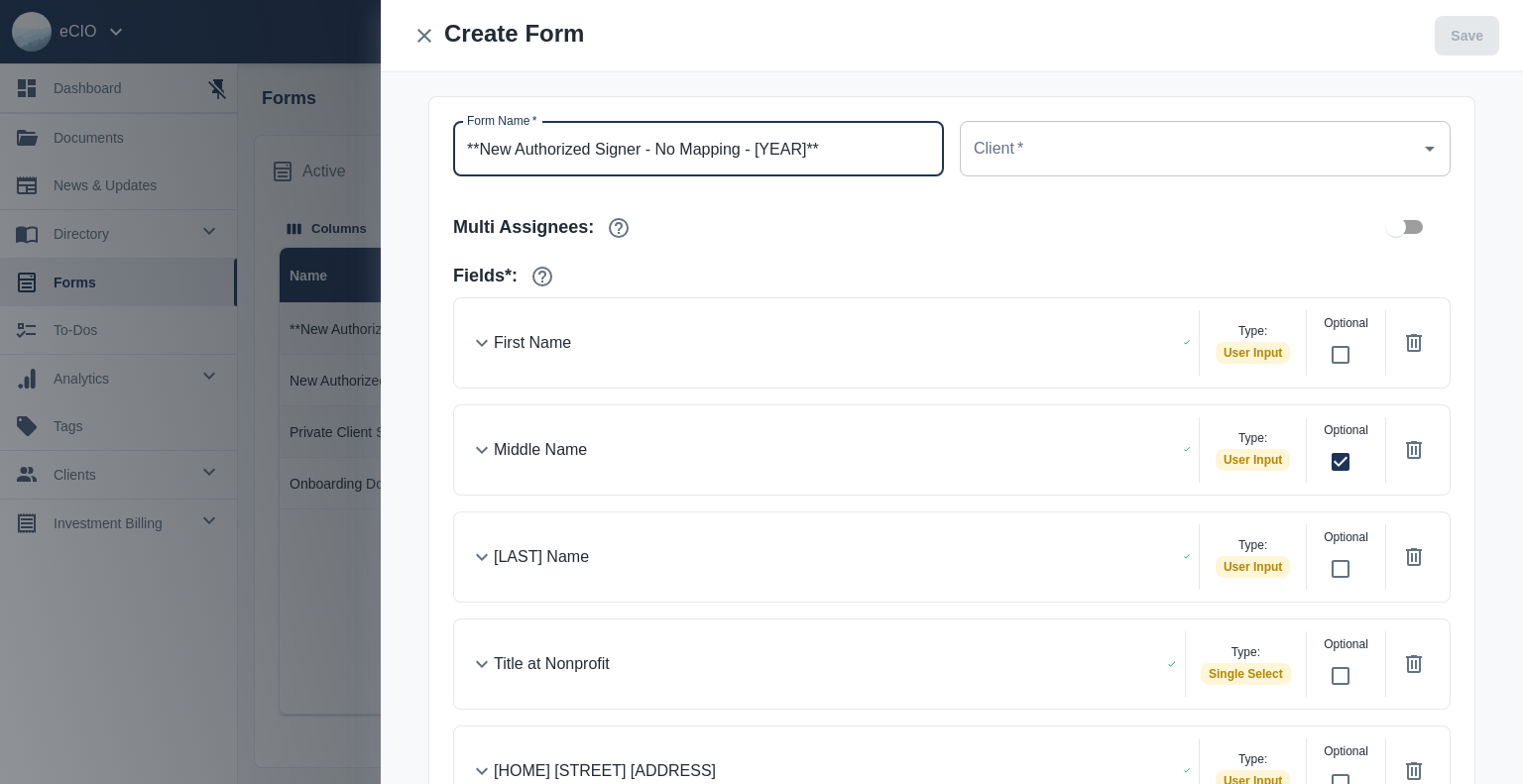 click on "**New Authorized Signer - No Mapping - 2025**" at bounding box center (698, 149) 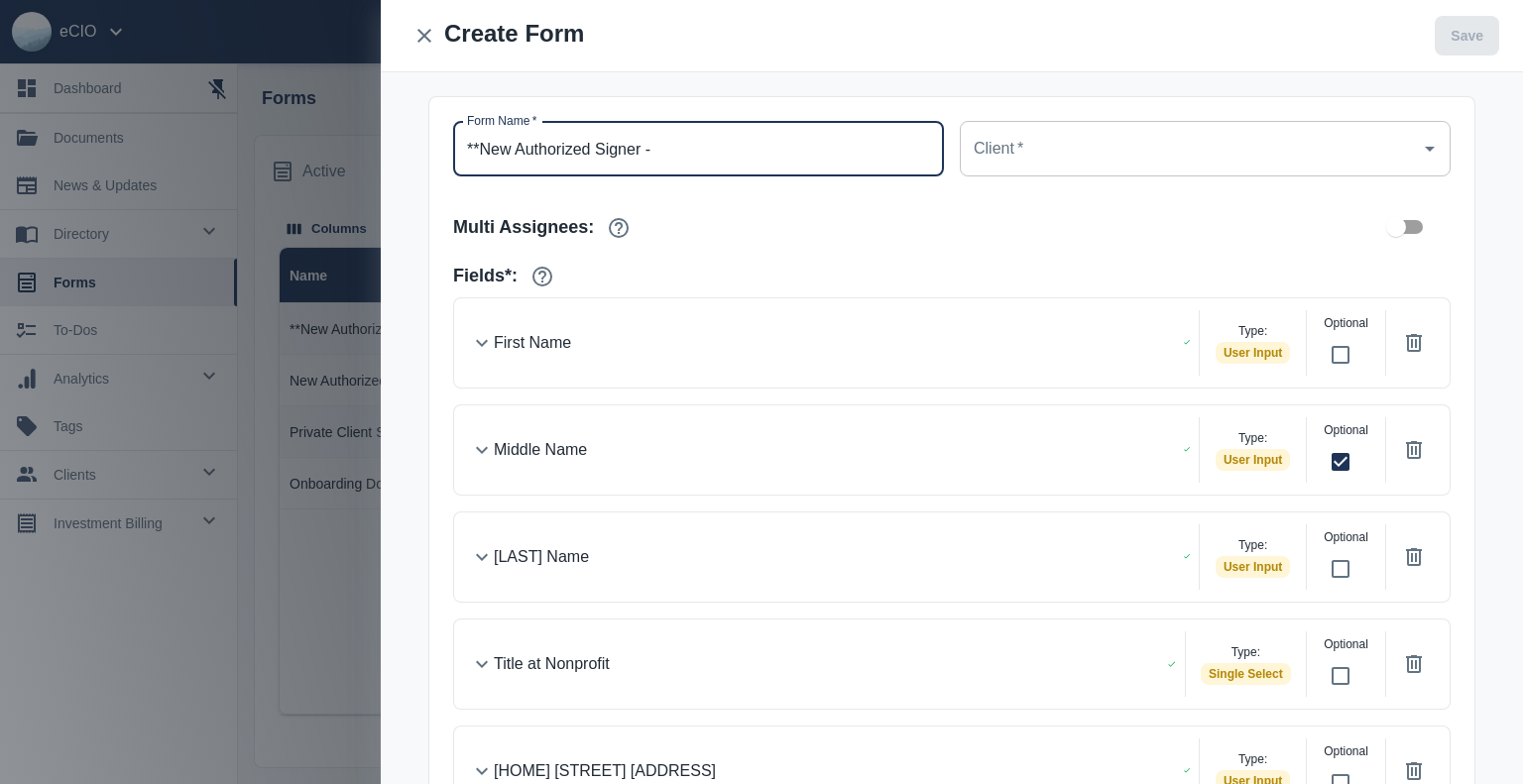 paste on "[FIRST] [LAST]" 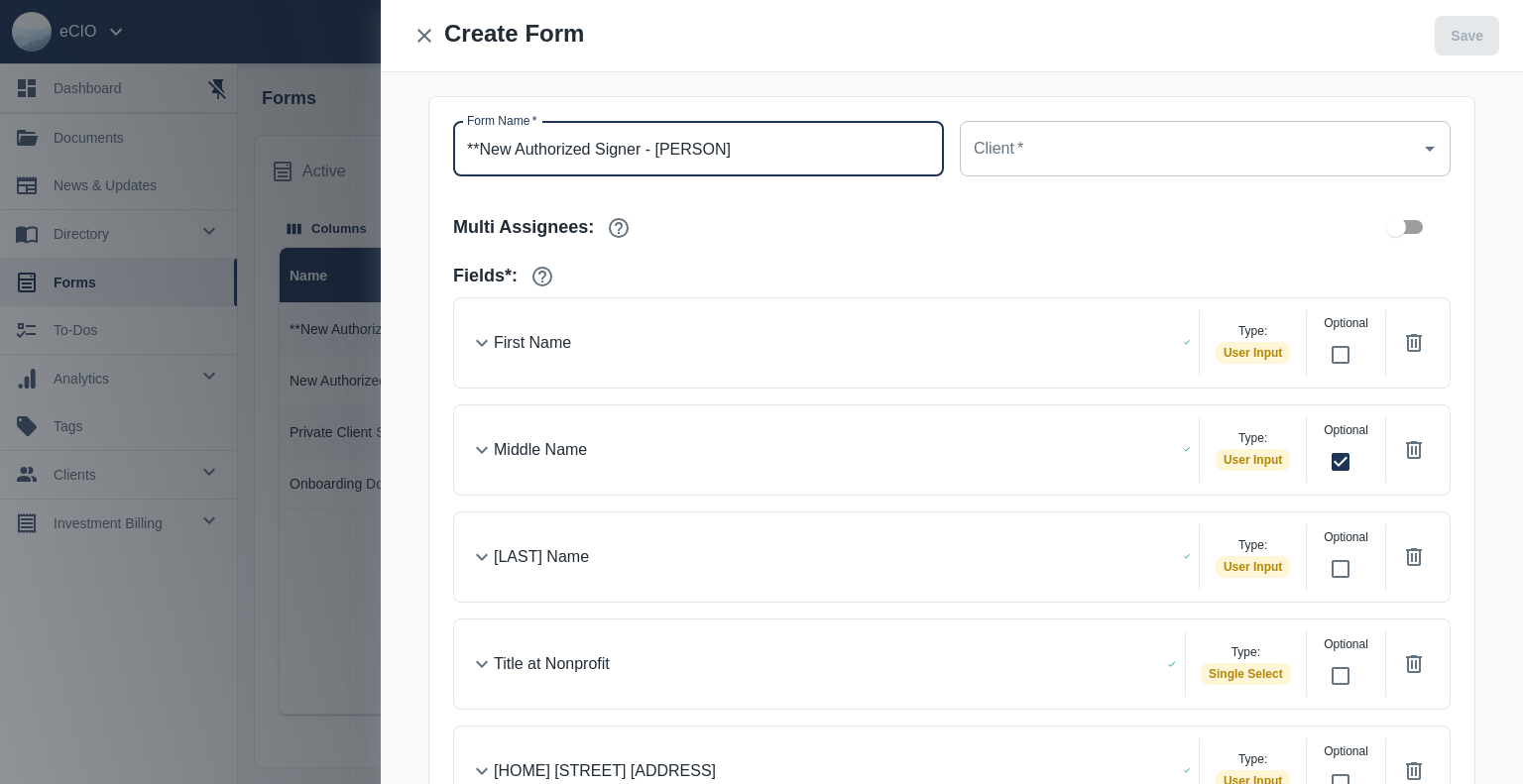 click on "**New Authorized Signer - Julie Allen" at bounding box center (698, 149) 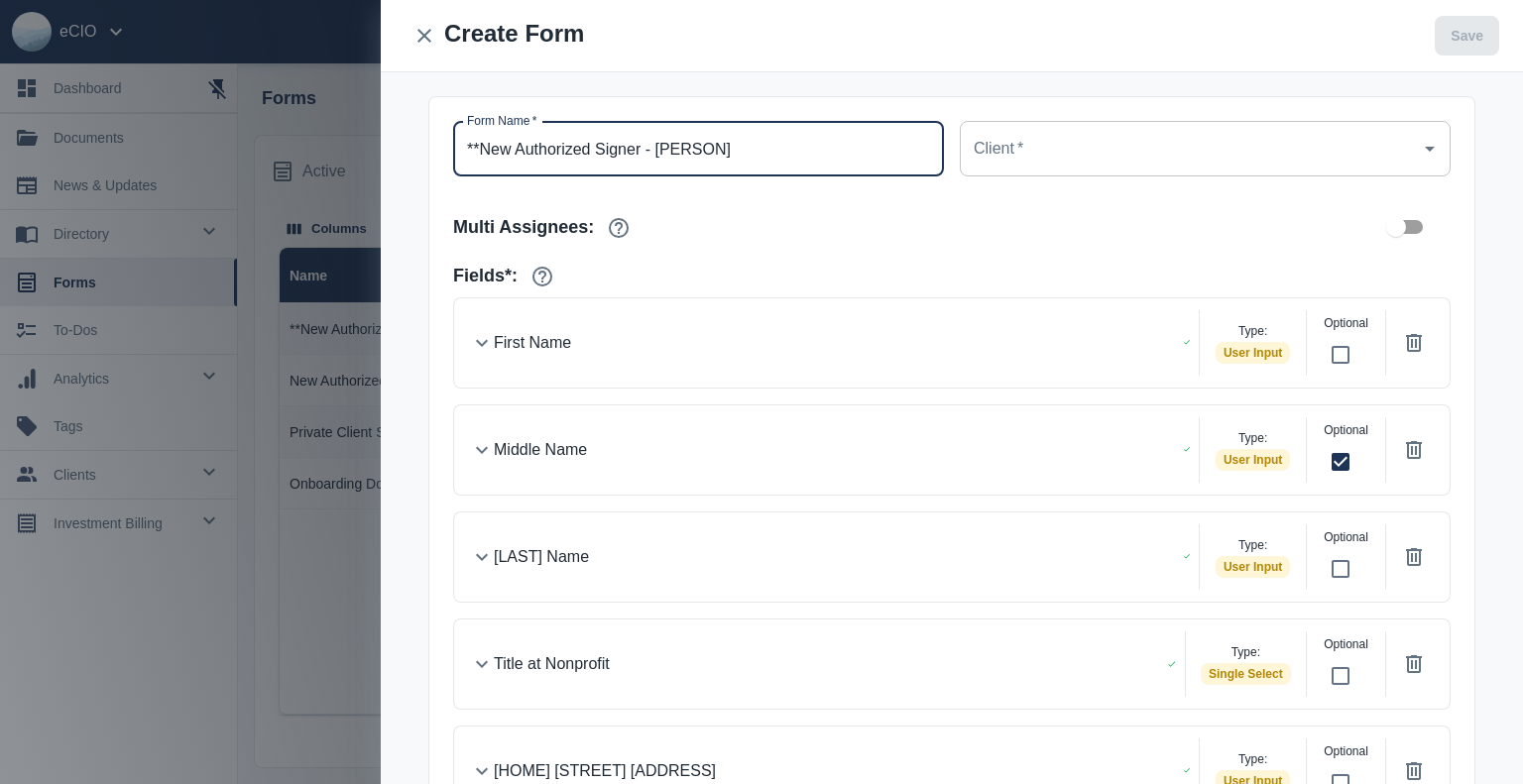 click on "**New Authorized Signer - Julie Allen" at bounding box center [698, 149] 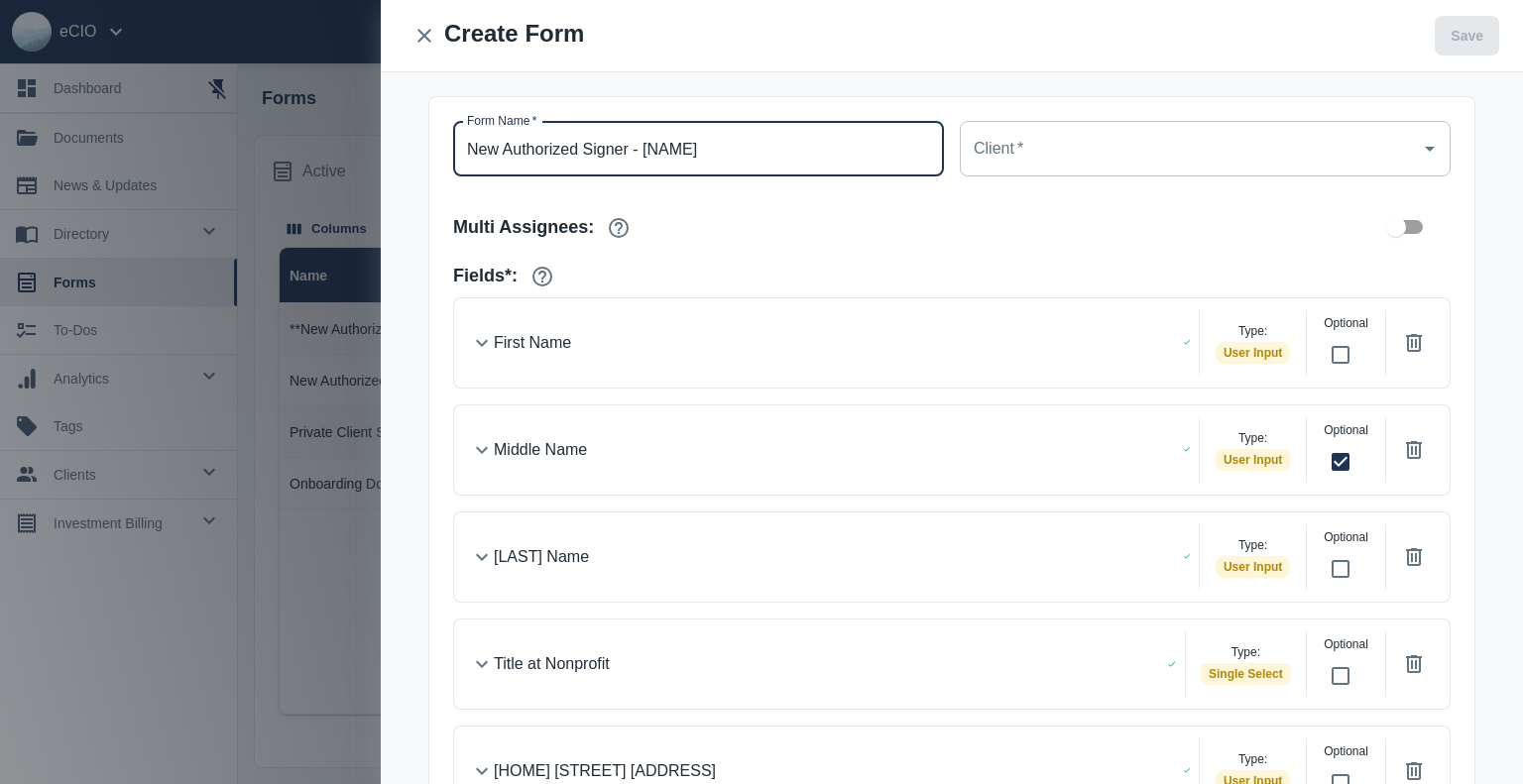 type on "New Authorized Signer - Julie Allen" 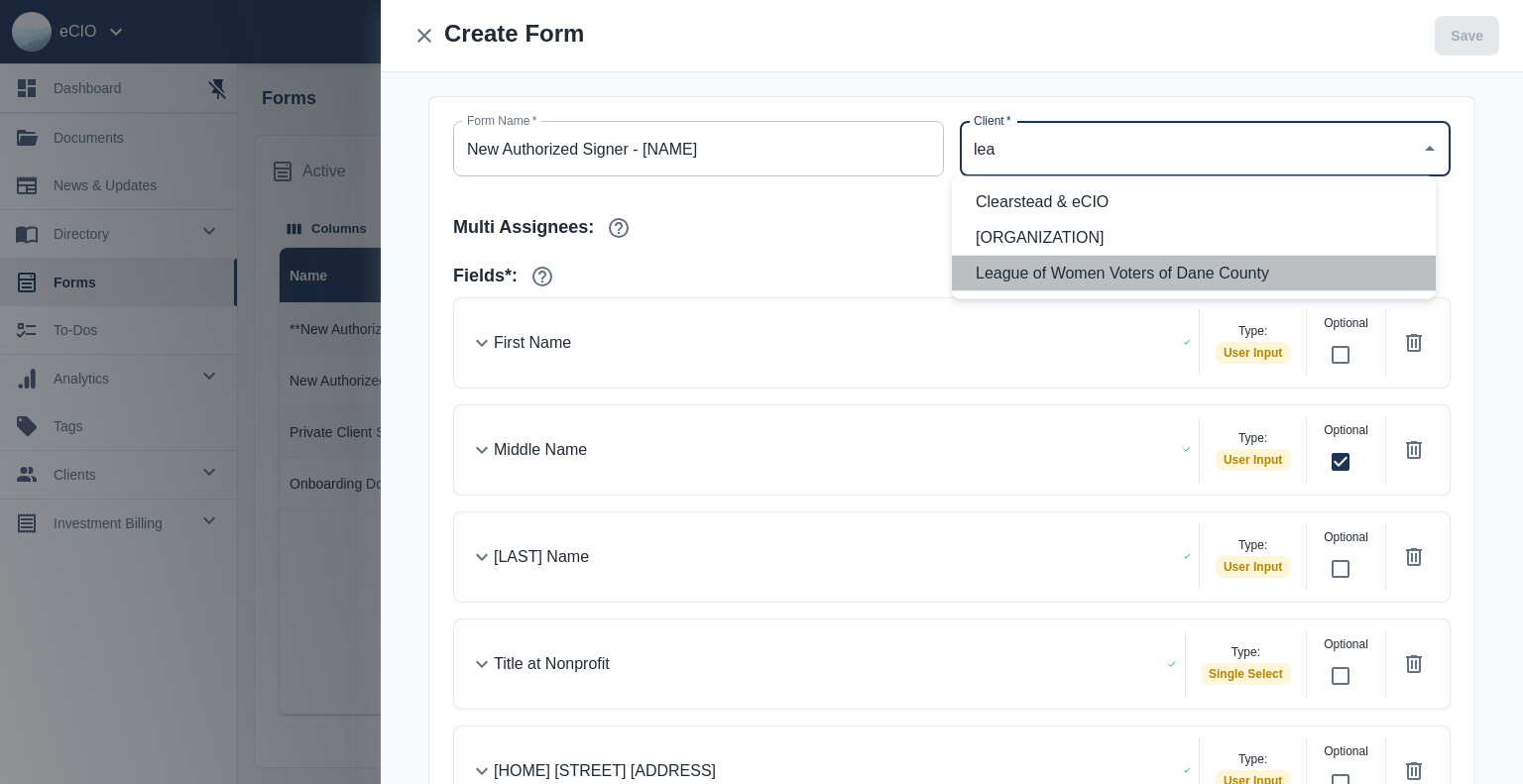 click on "League of Women Voters of Dane County" at bounding box center (1198, 274) 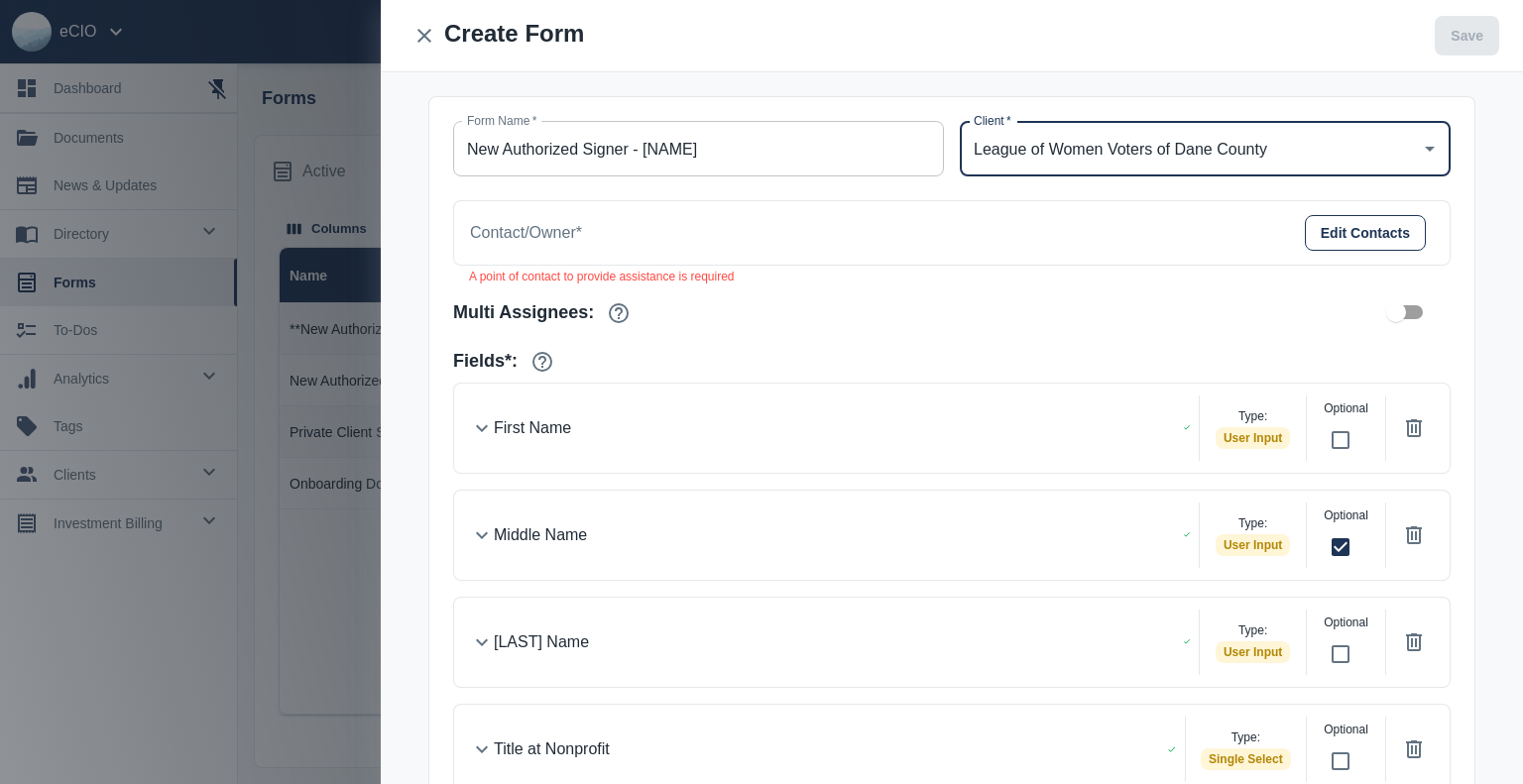type on "League of Women Voters of Dane County" 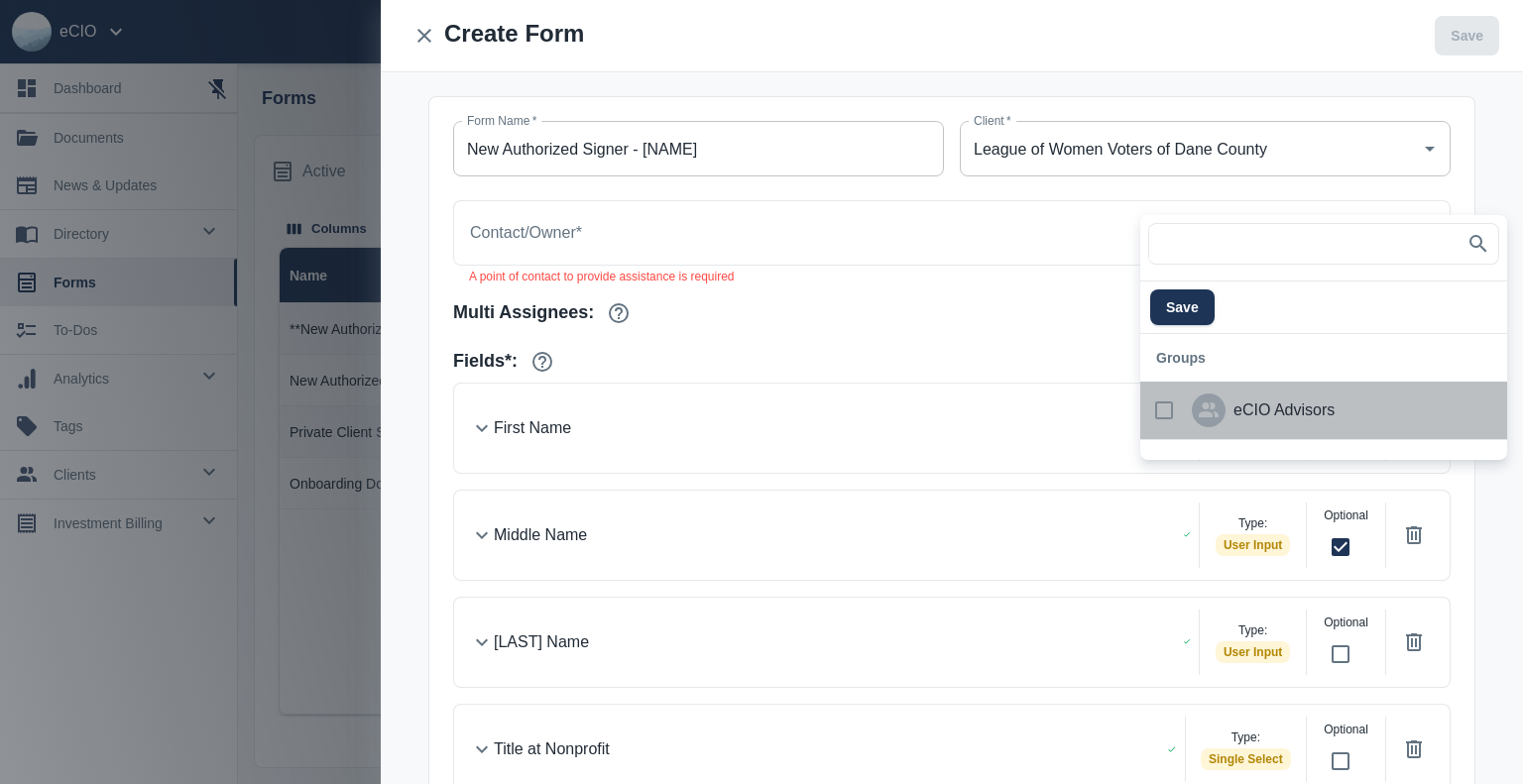 click at bounding box center (1164, 410) 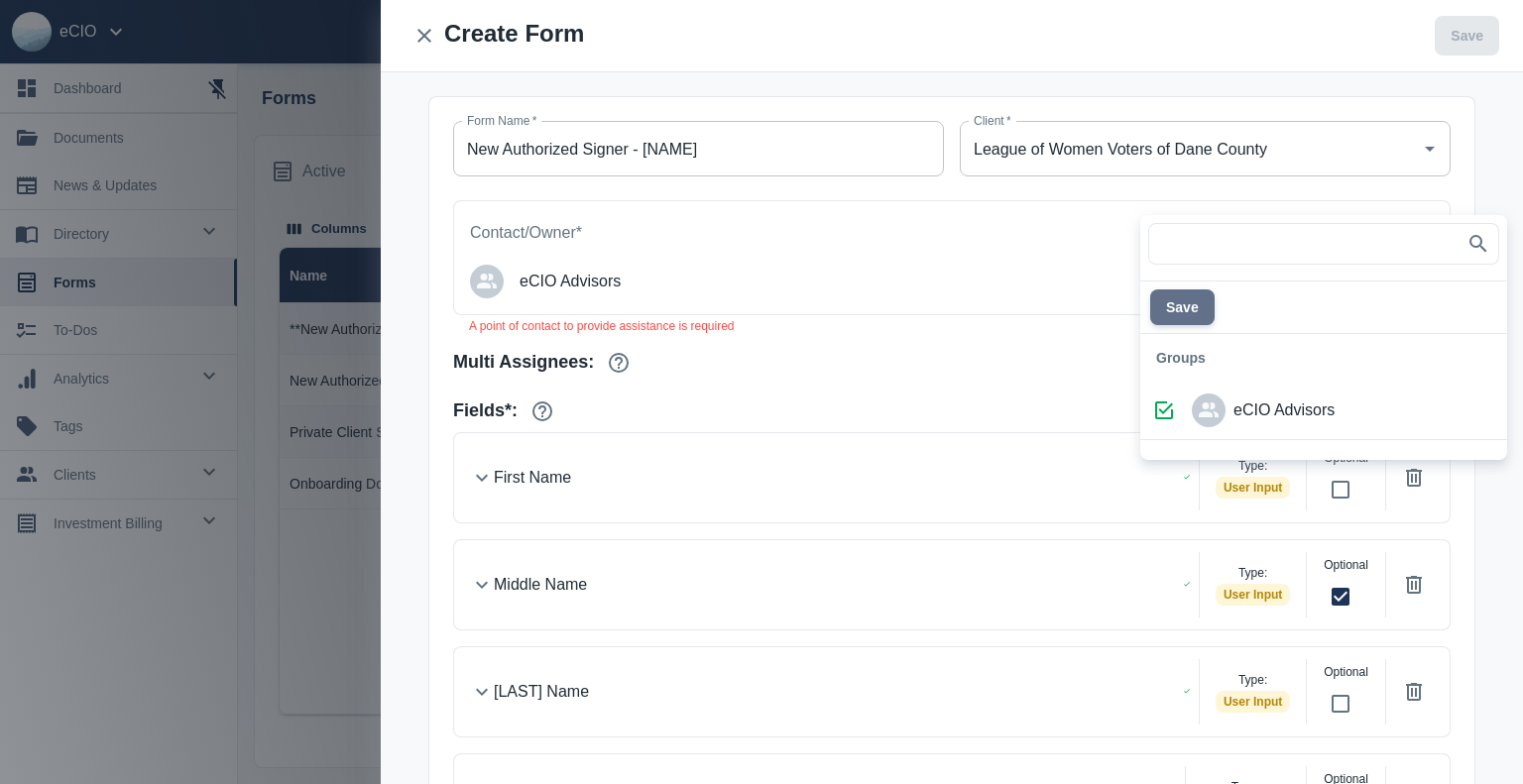 click on "Save" at bounding box center [1182, 307] 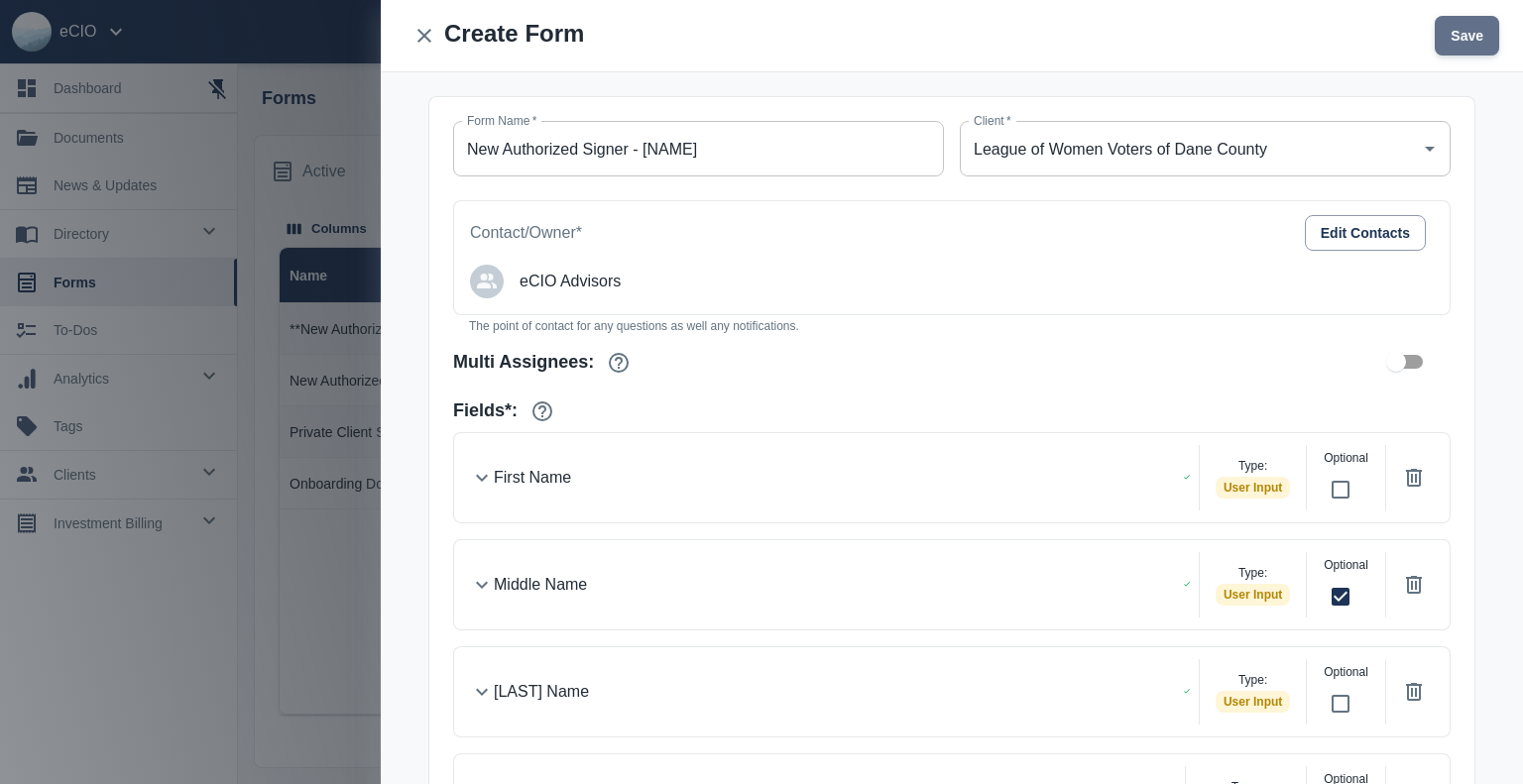 click on "Save" at bounding box center (1466, 36) 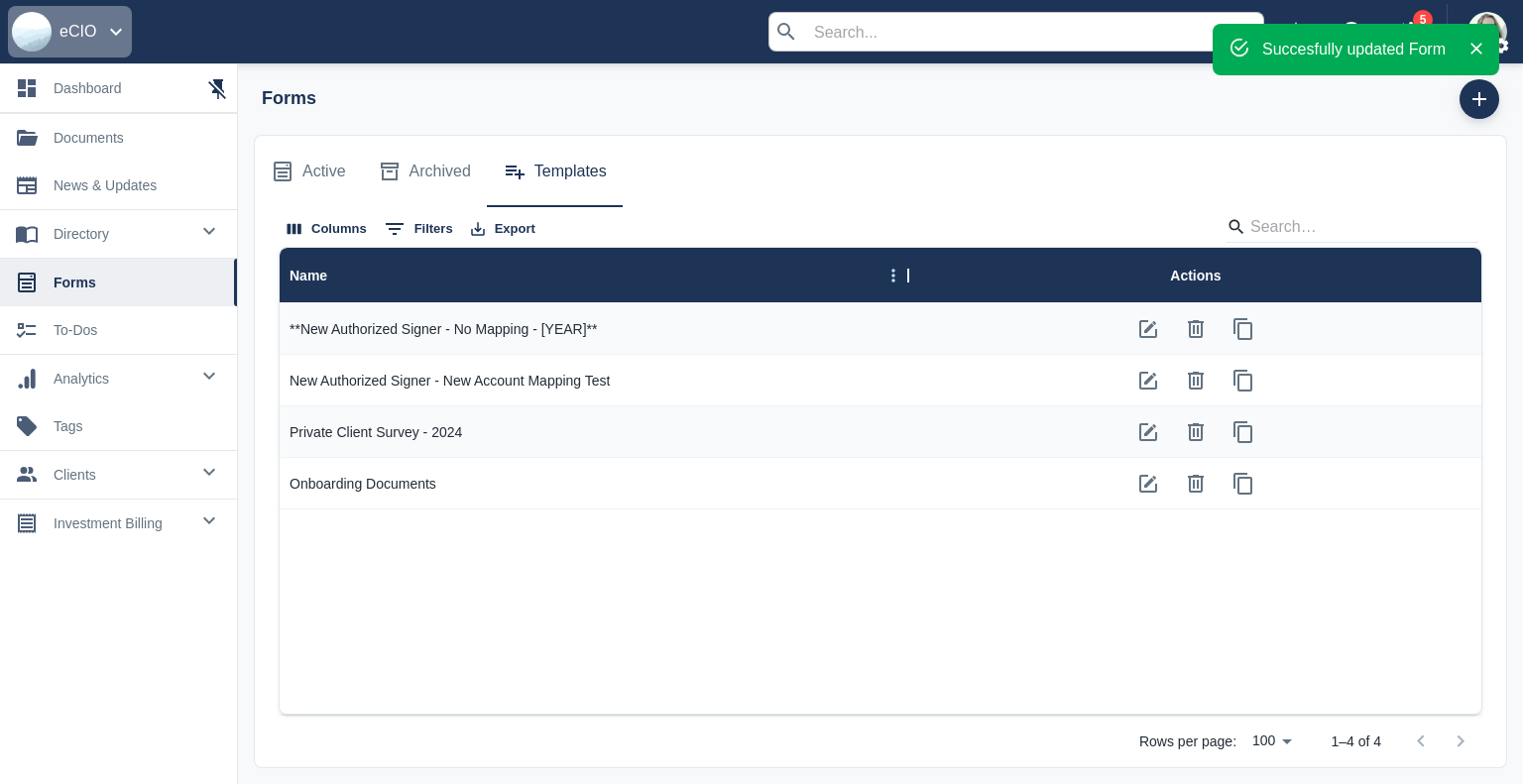 click on "eCIO" at bounding box center (69, 32) 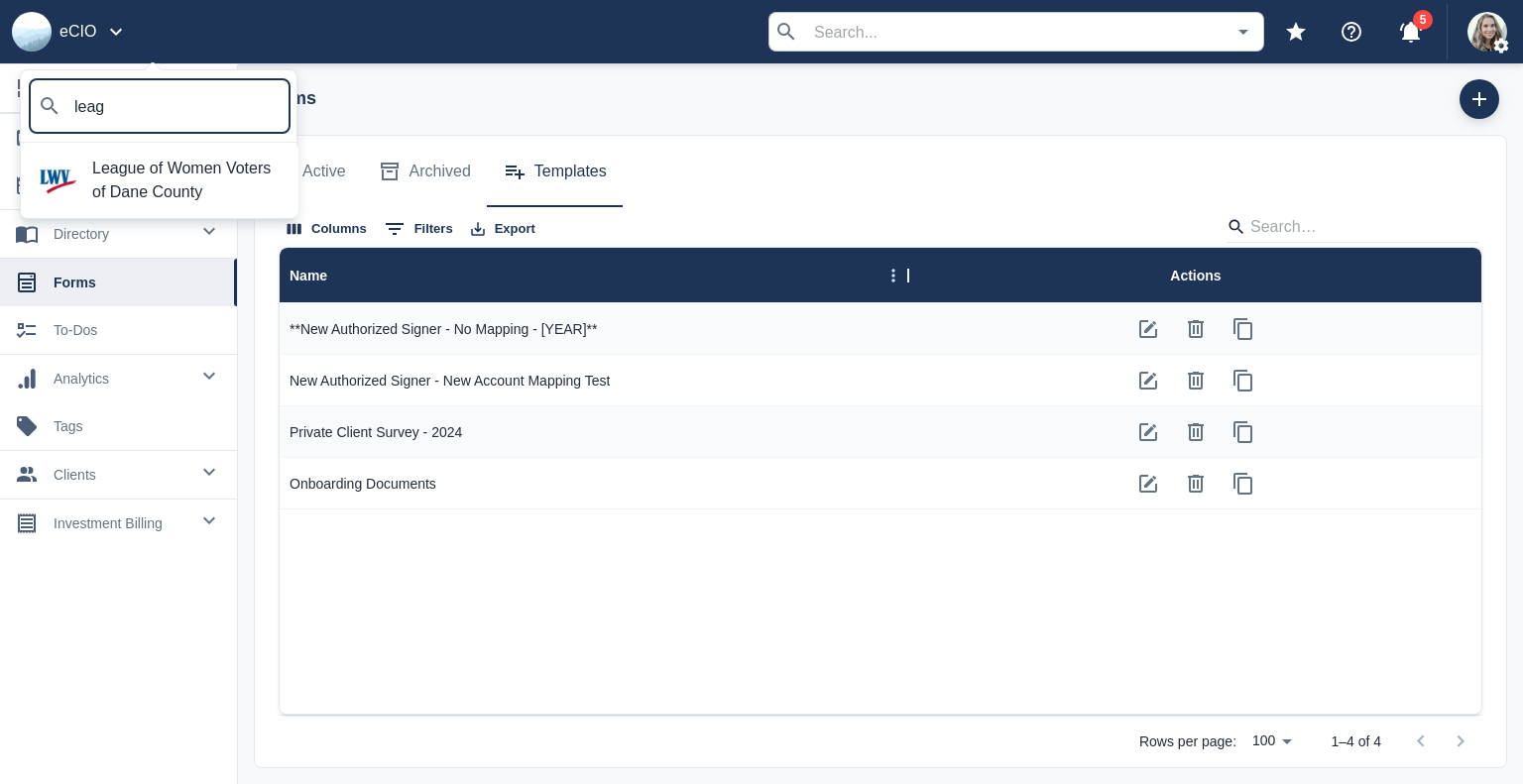 click on "League of Women Voters of Dane County" at bounding box center [187, 180] 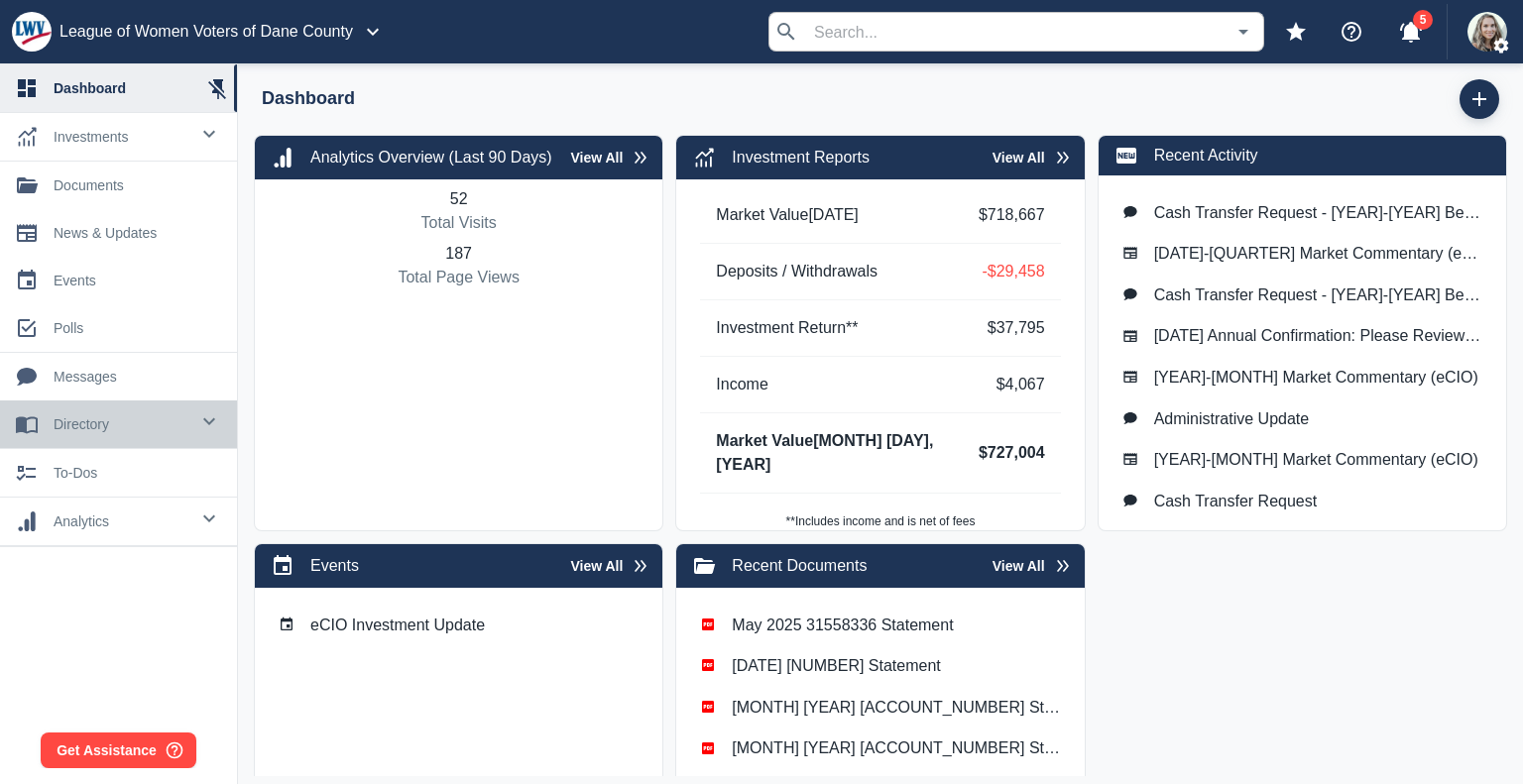 click on "directory" at bounding box center (121, 137) 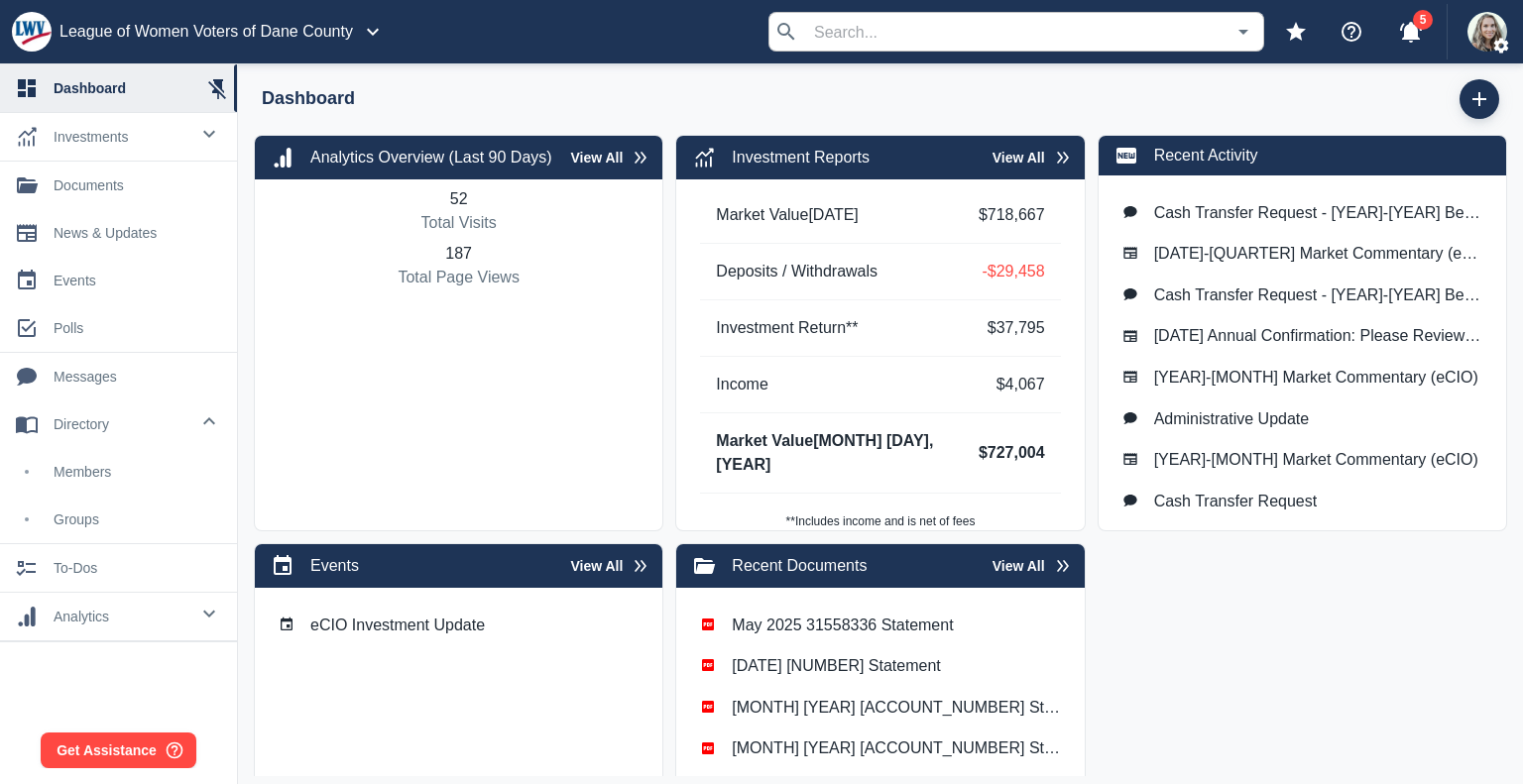 click on "members" at bounding box center (118, 472) 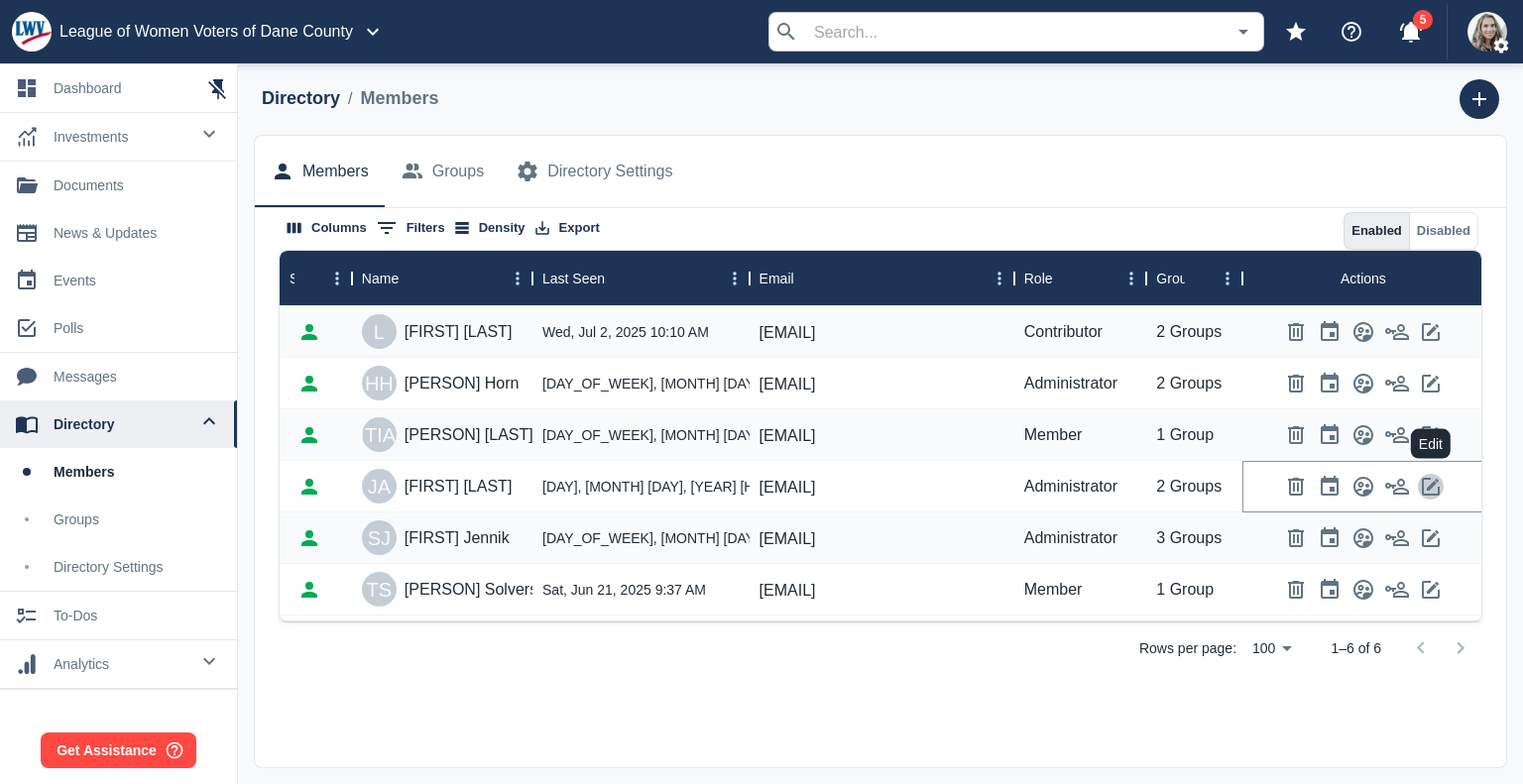click at bounding box center [1431, 487] 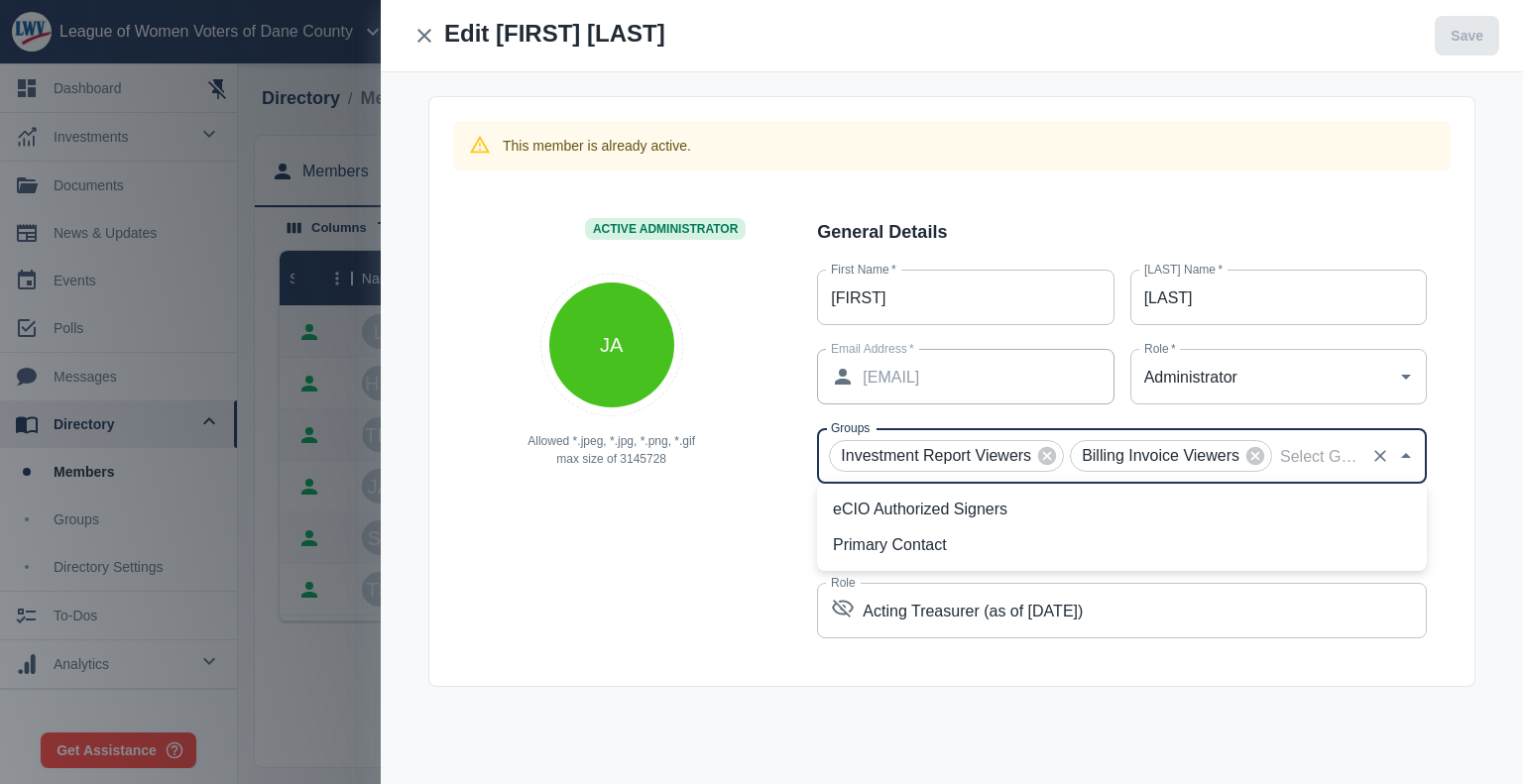 click on "Groups" at bounding box center (1319, 456) 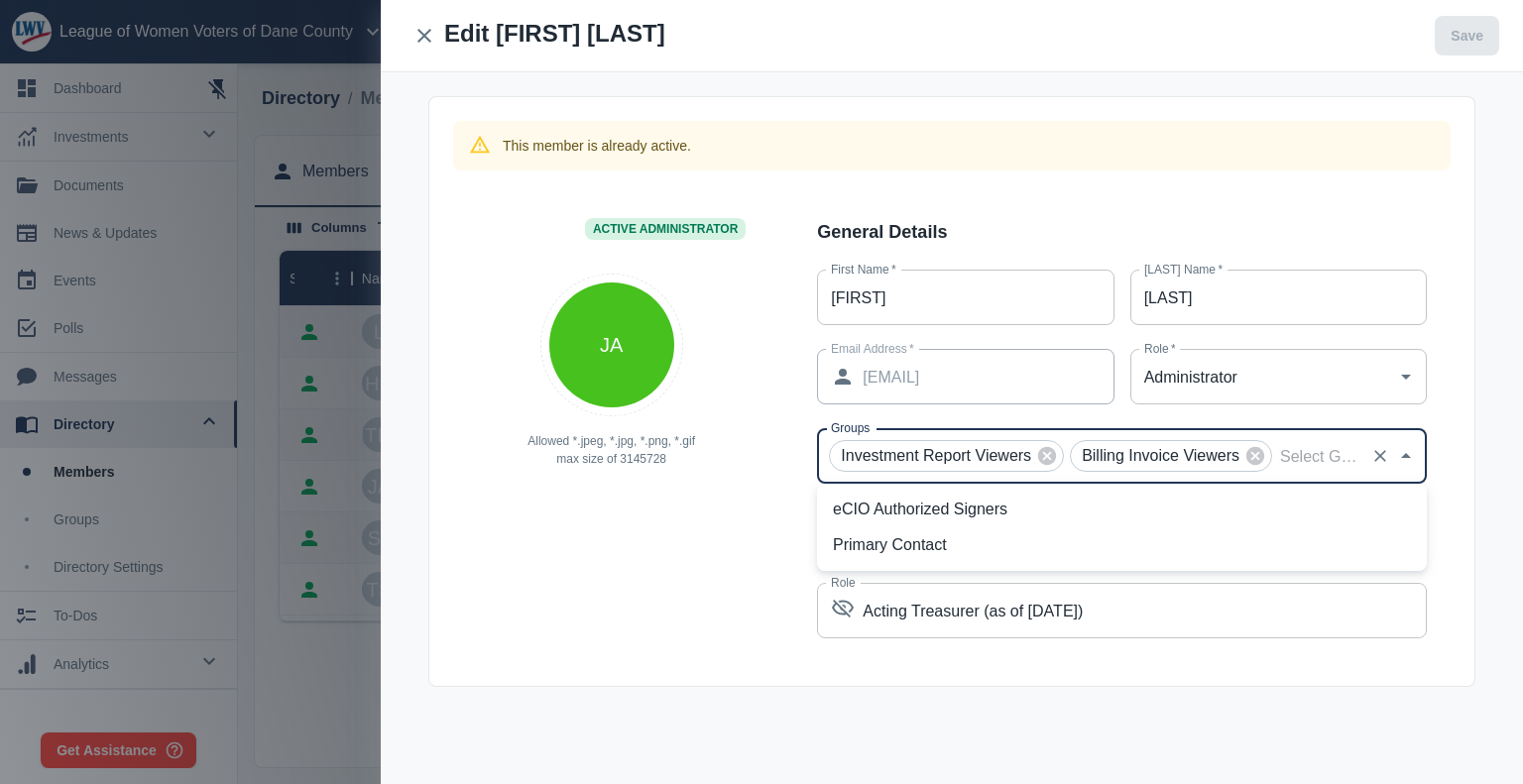 click on "eCIO Authorized Signers" at bounding box center [1121, 509] 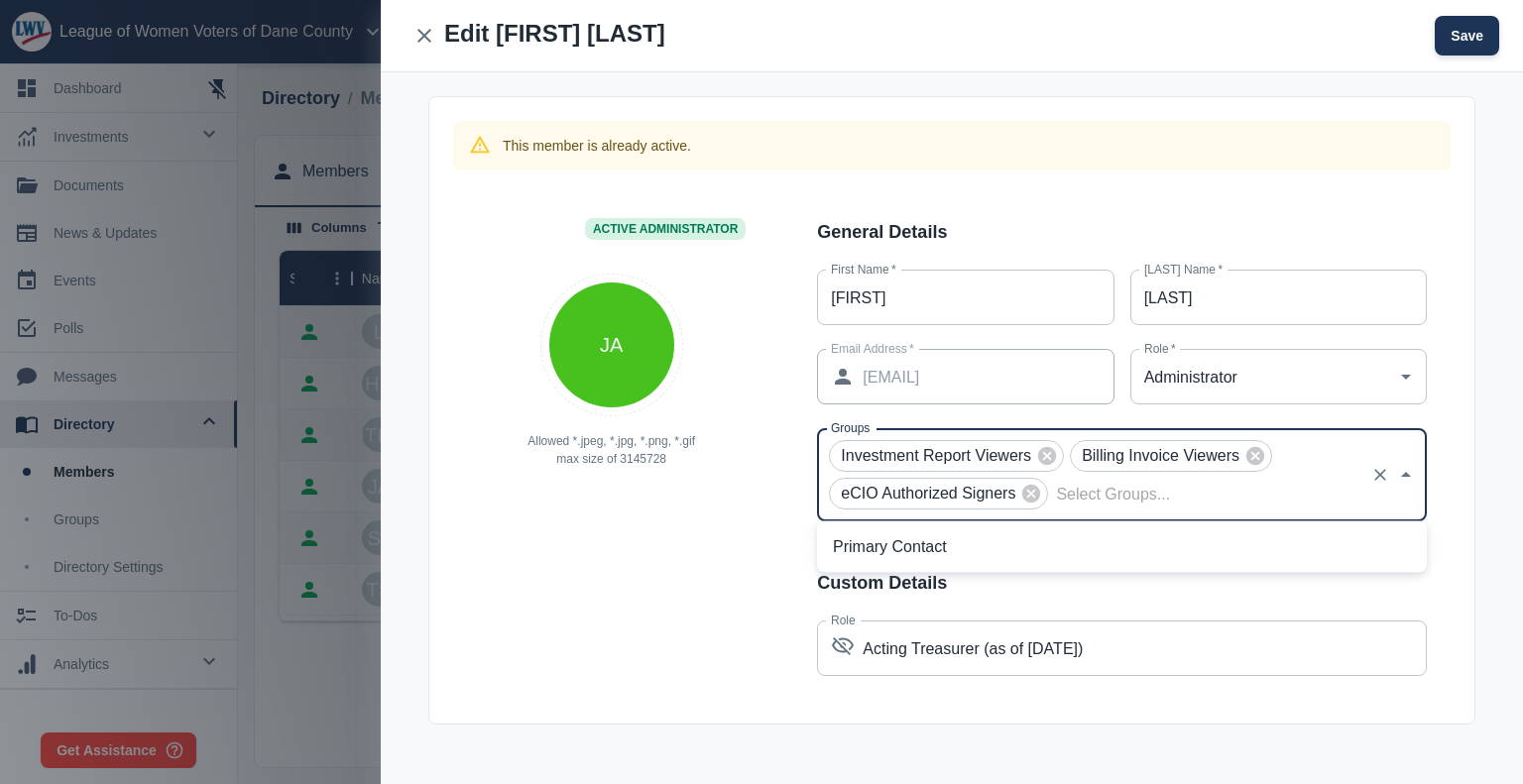 click on "Save" at bounding box center (1466, 36) 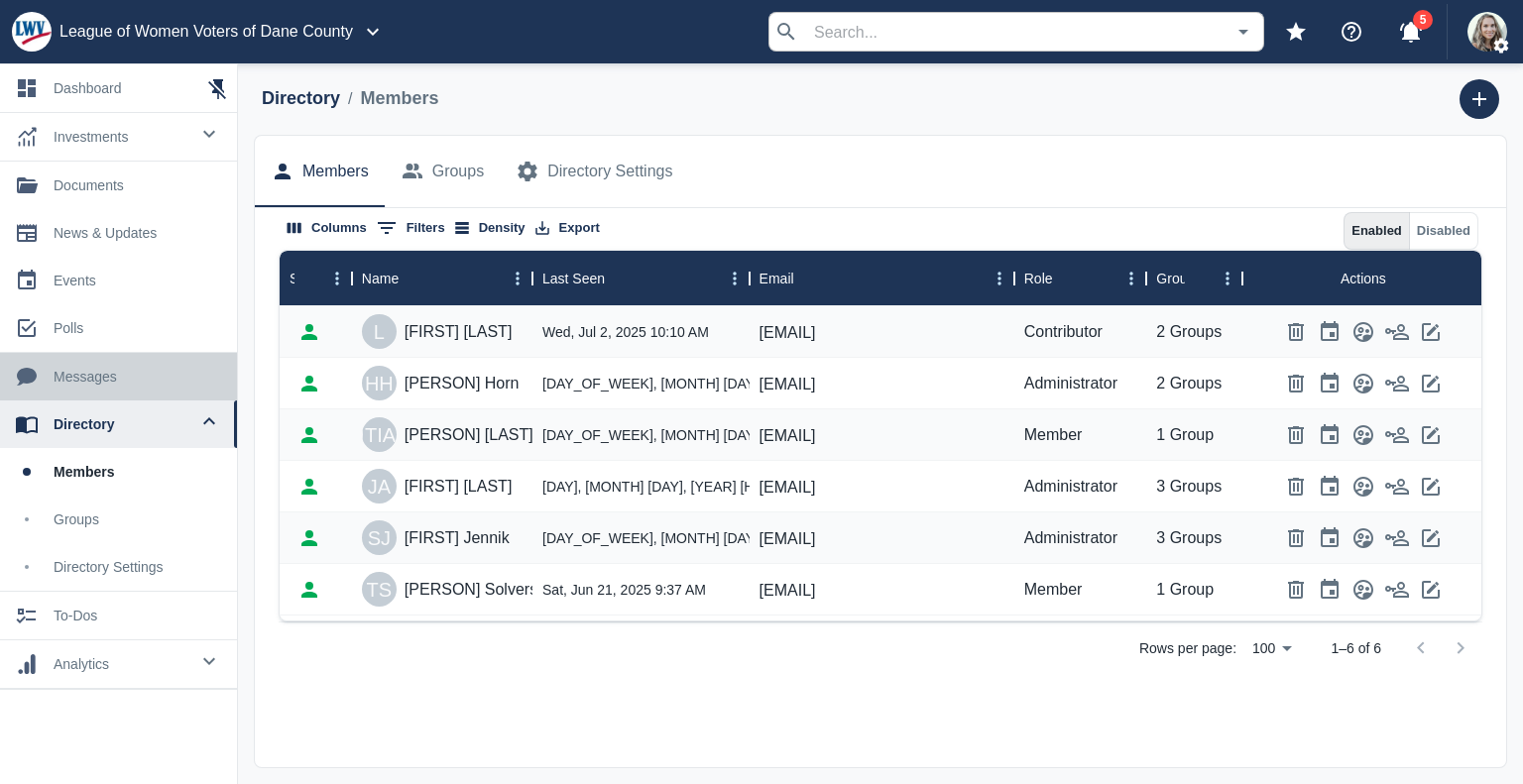 click on "messages" at bounding box center [137, 377] 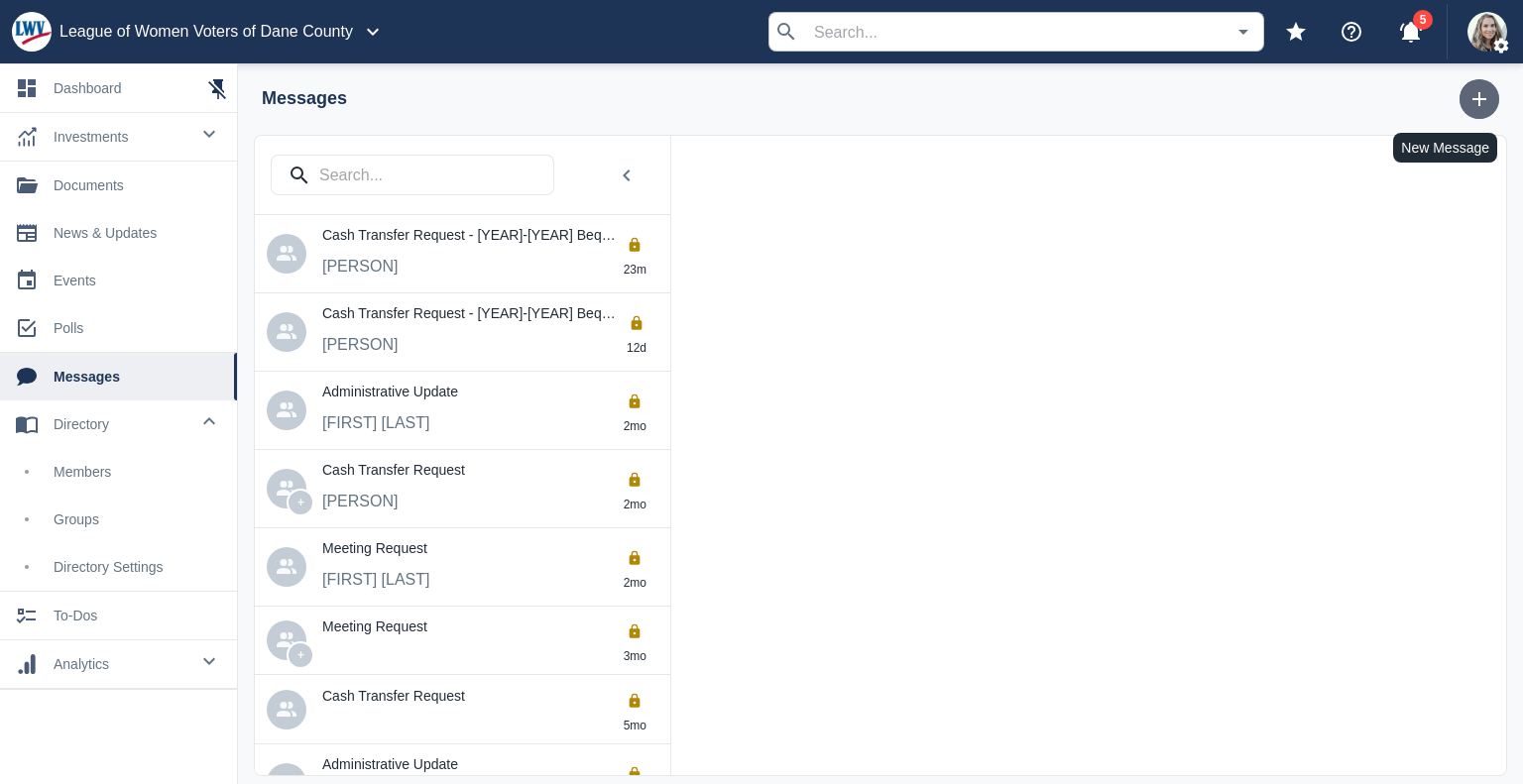 click at bounding box center [1479, 99] 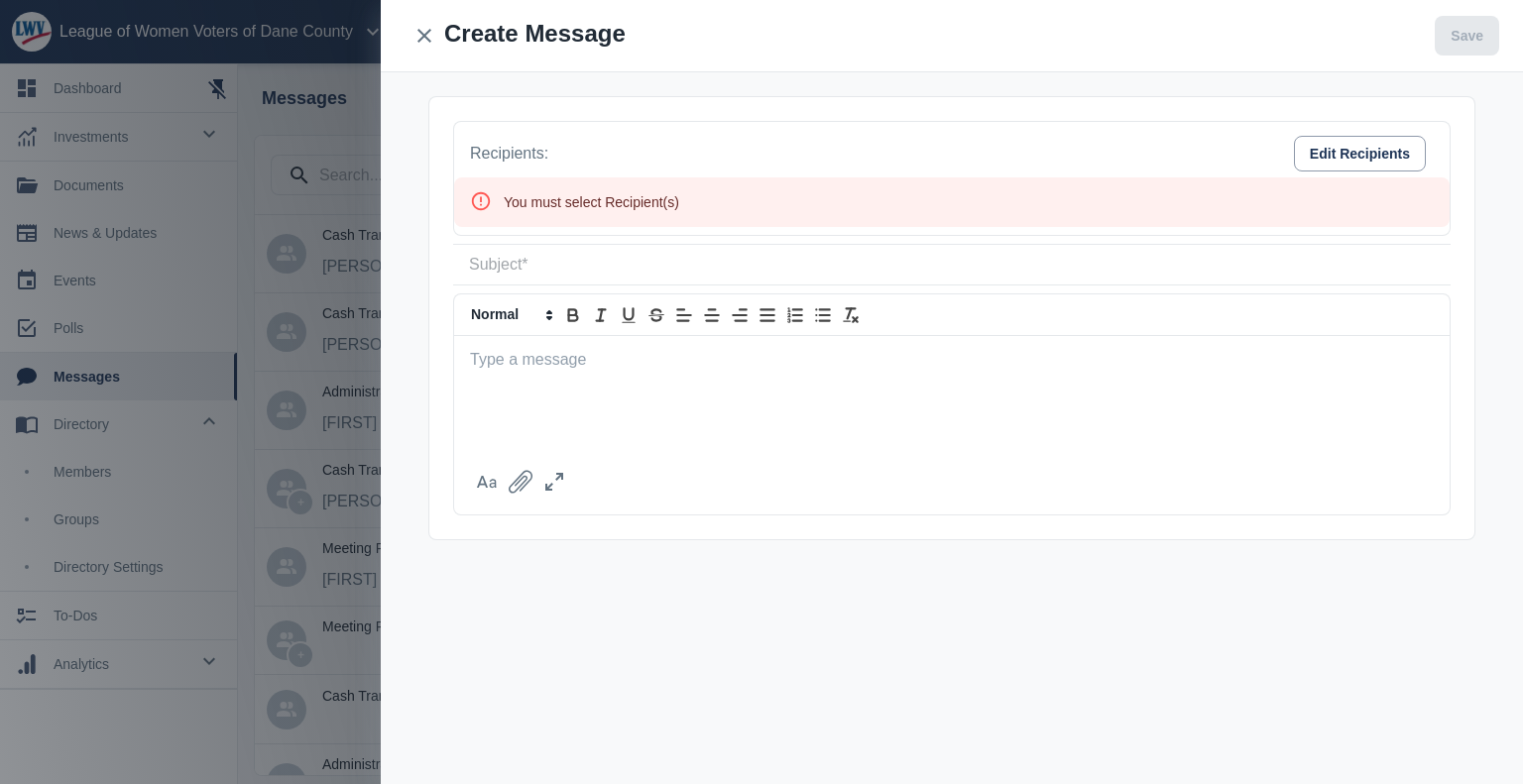 click at bounding box center [952, 265] 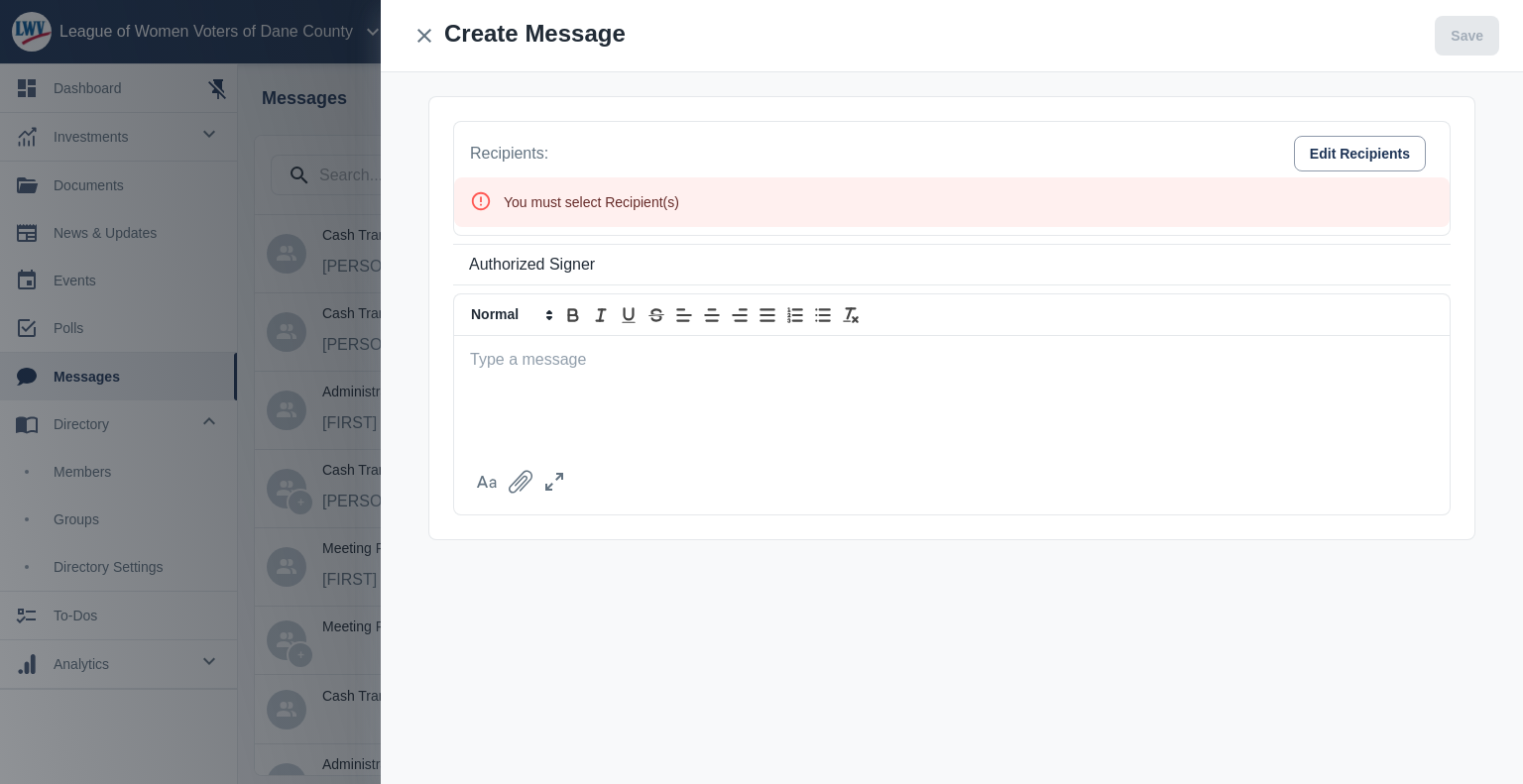 click at bounding box center (952, 396) 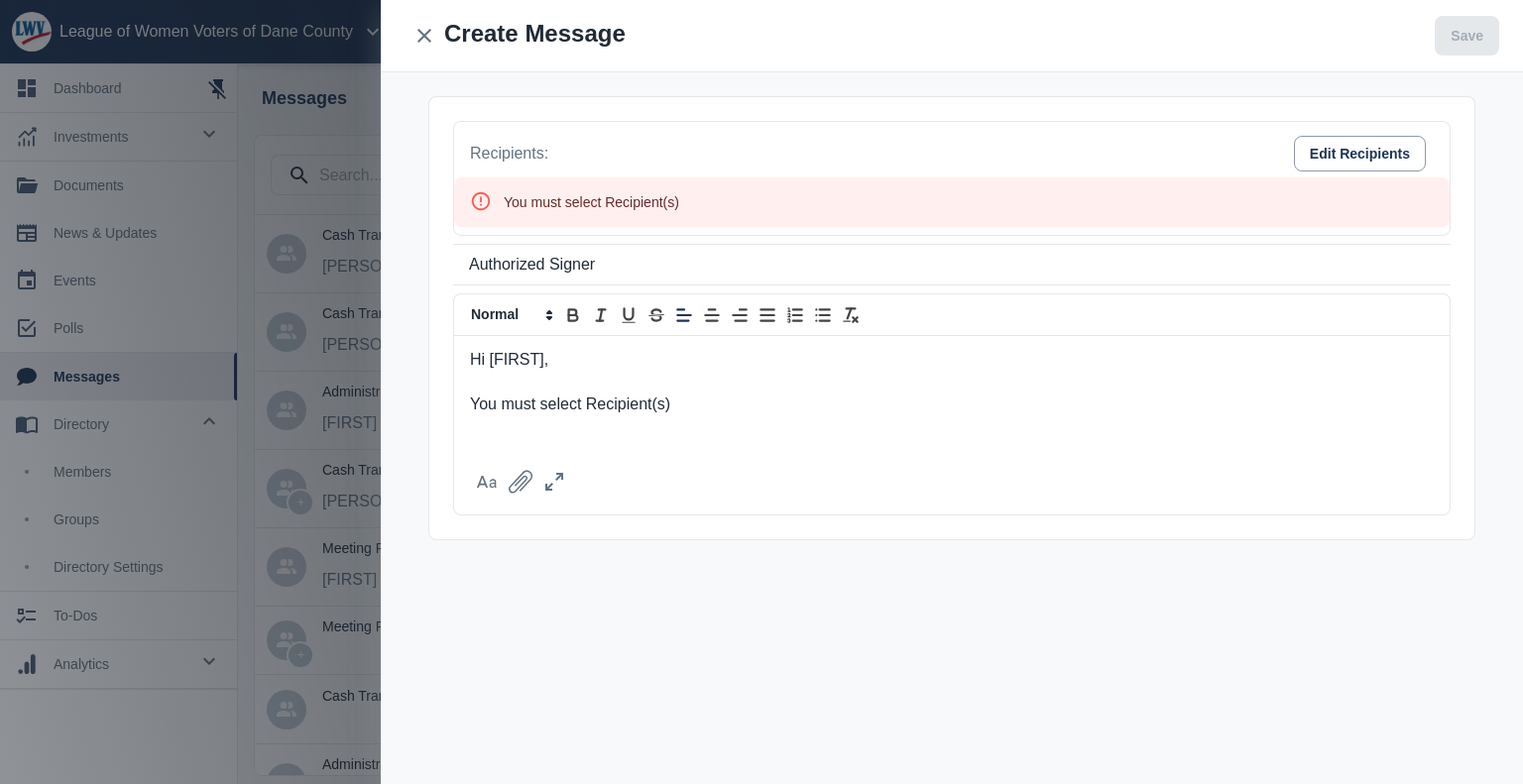 click on "Hi Julia," at bounding box center (952, 360) 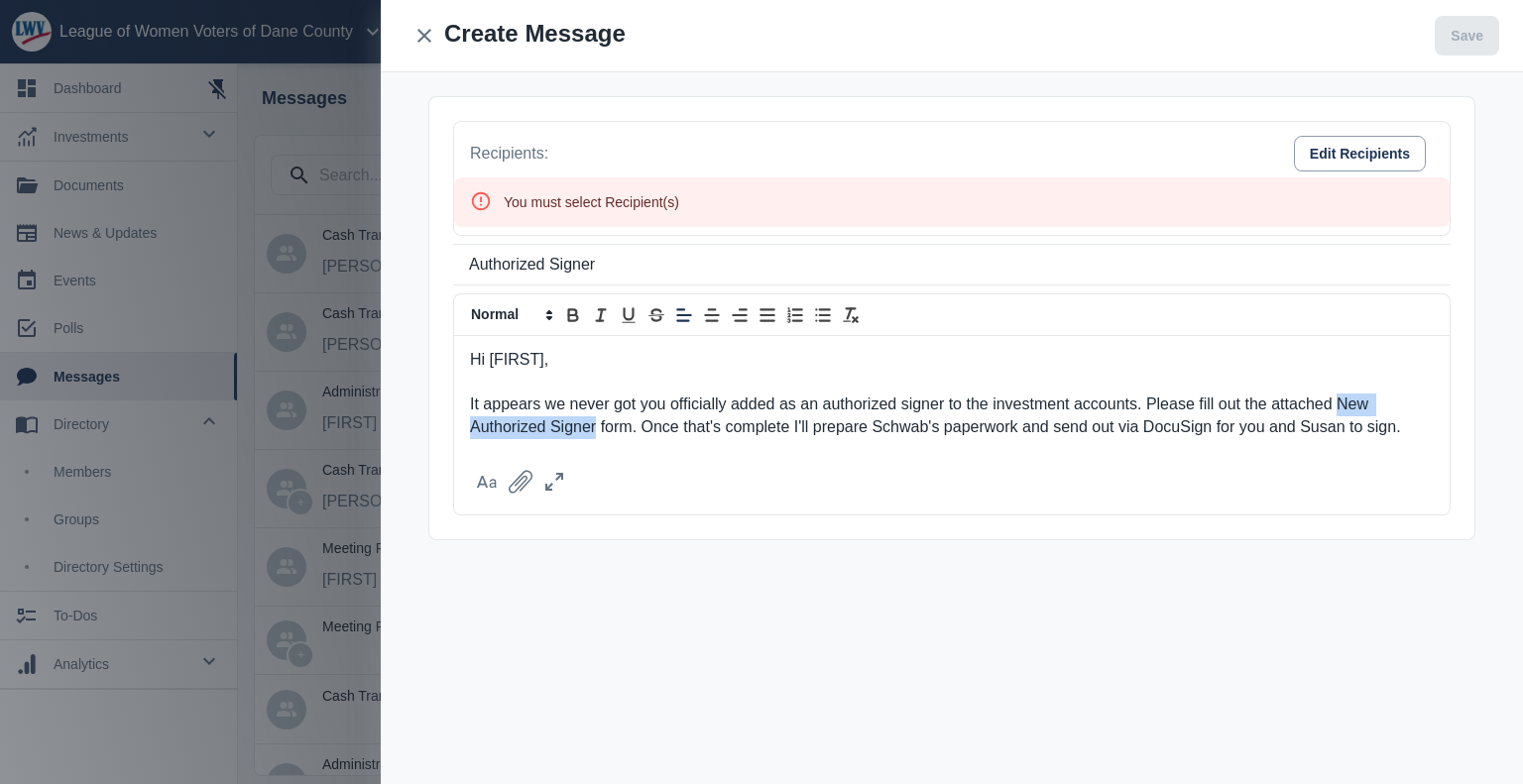 drag, startPoint x: 594, startPoint y: 429, endPoint x: 1341, endPoint y: 399, distance: 747.60217 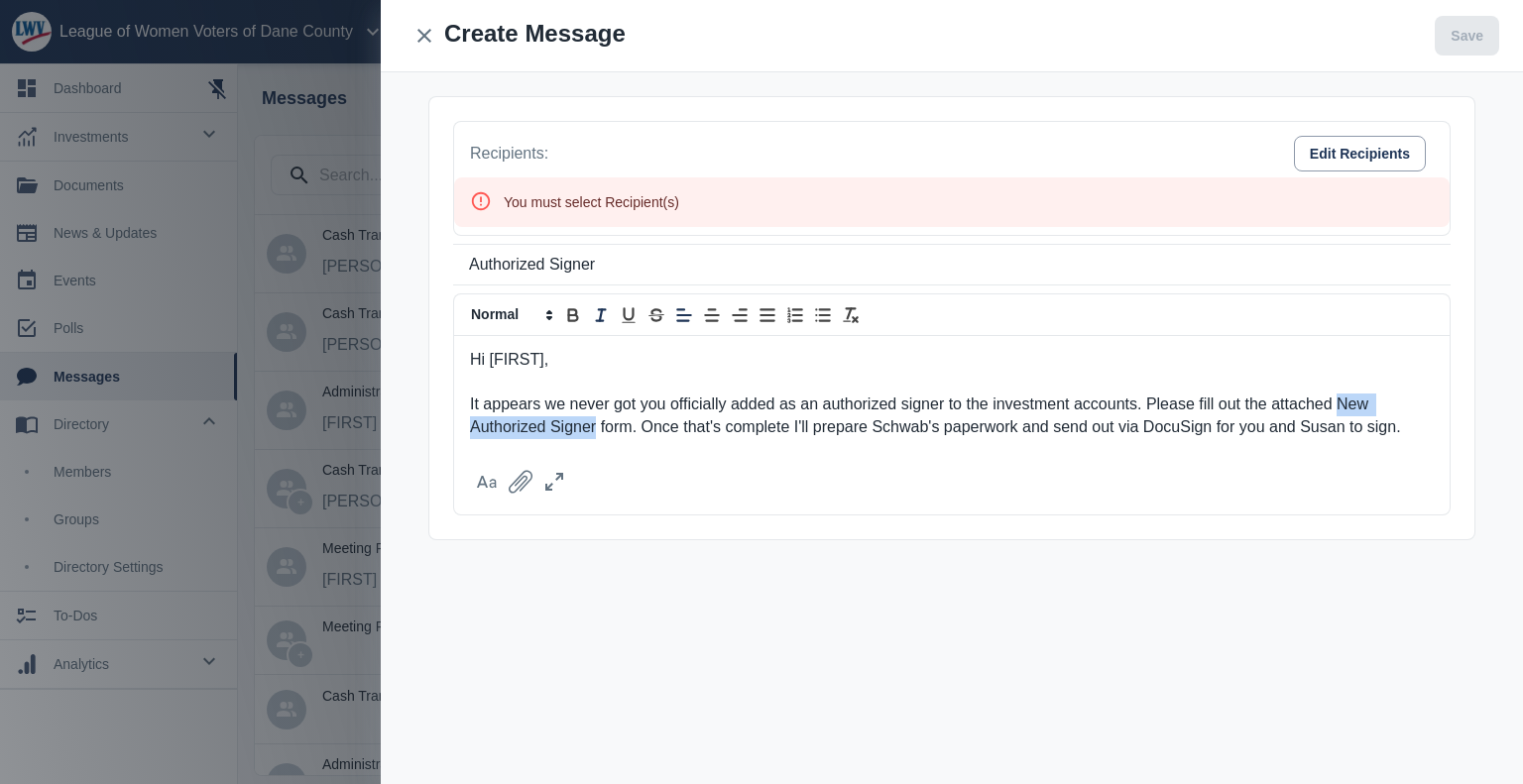 click at bounding box center (601, 314) 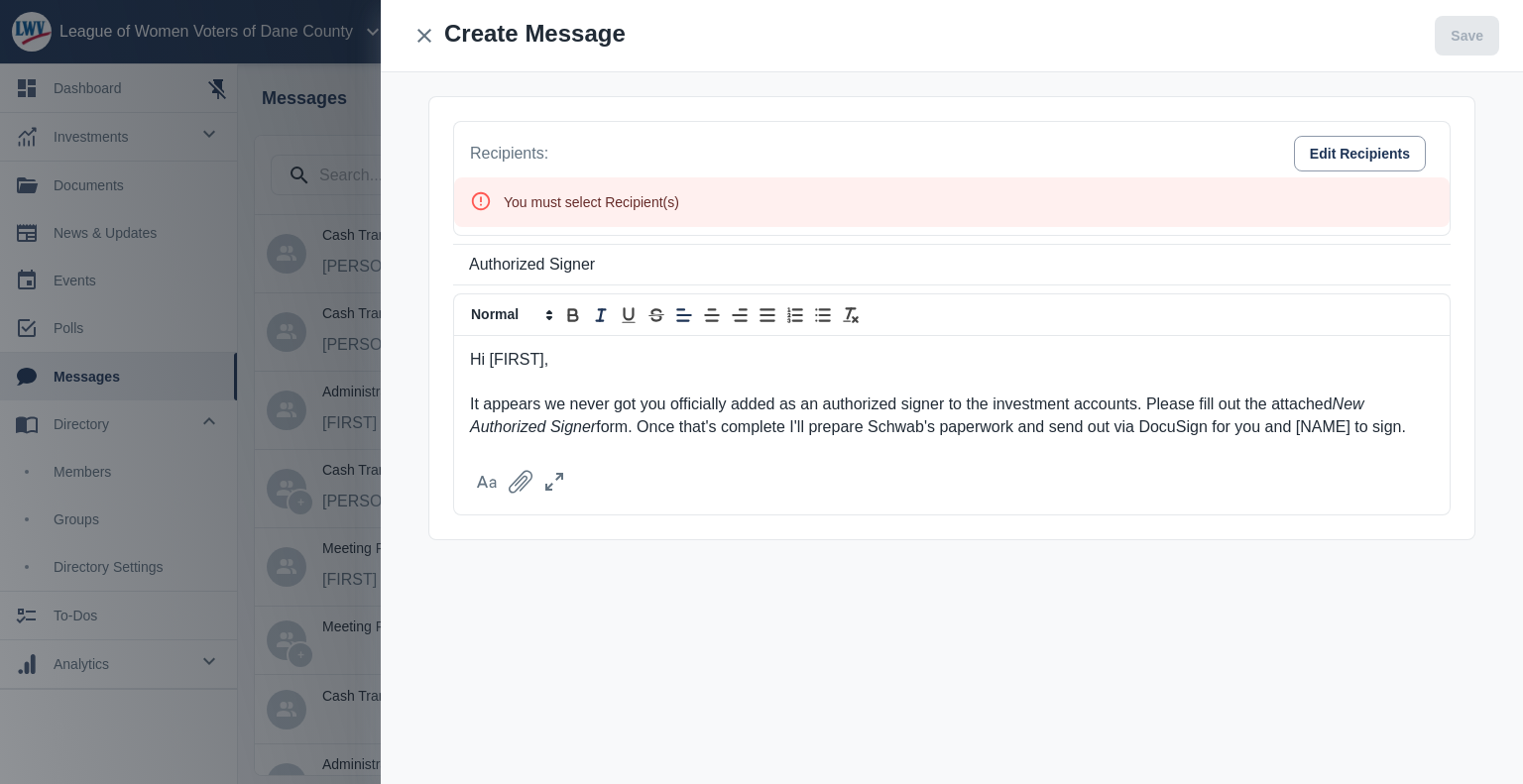 click on "It appears we never got you officially added as an authorized signer to the investment accounts. Please fill out the attached  New Authorized Signer  form. Once that's complete I'll prepare Schwab's paperwork and send out via DocuSign for you and Susan to sign." at bounding box center (952, 415) 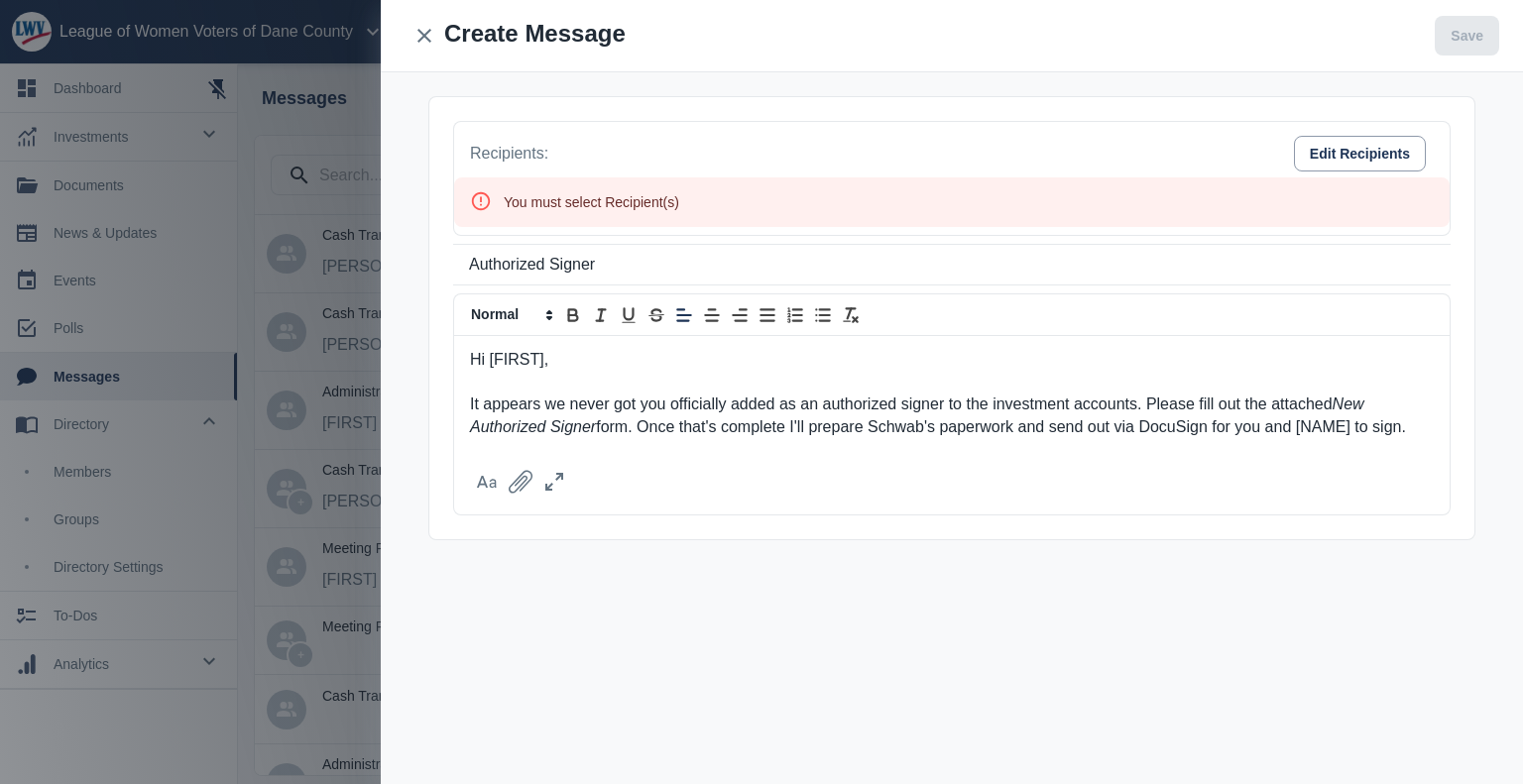 click on "It appears we never got you officially added as an authorized signer to the investment accounts. Please fill out the attached  New Authorized Signer  form. Once that's complete I'll prepare Schwab's paperwork and send out via DocuSign for you and Susan to sign." at bounding box center (952, 415) 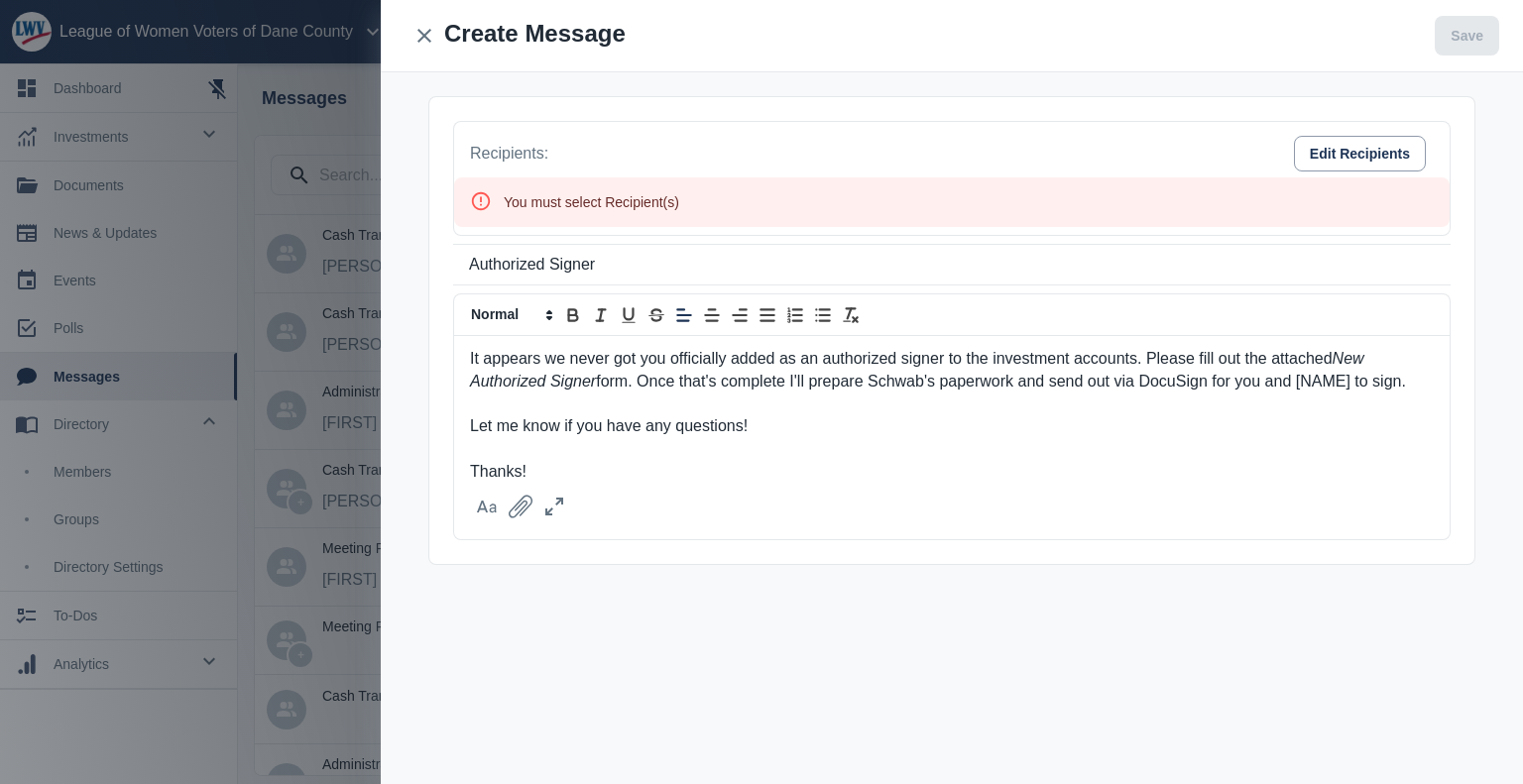 scroll, scrollTop: 67, scrollLeft: 0, axis: vertical 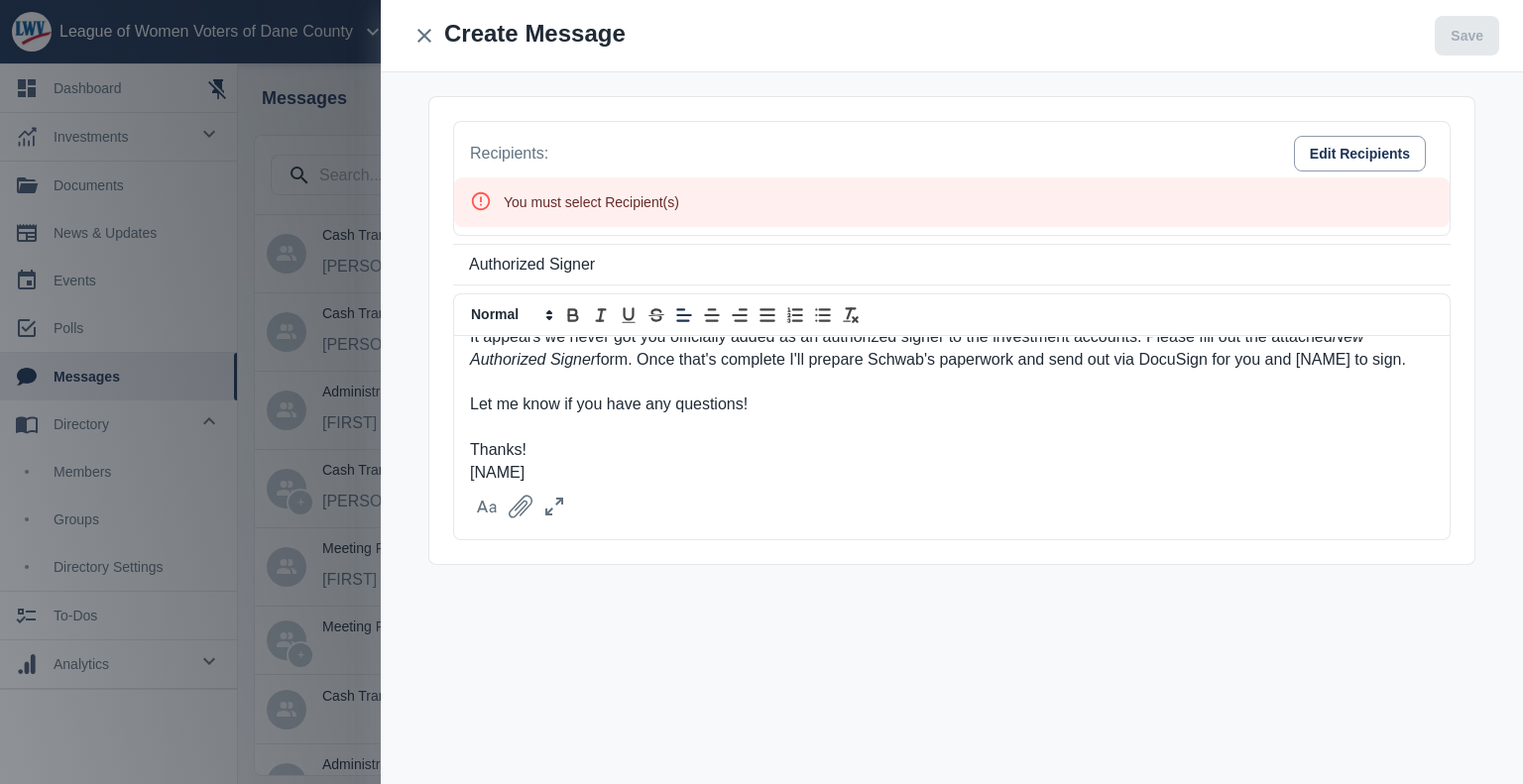 click on "Authorized Signer" at bounding box center (952, 265) 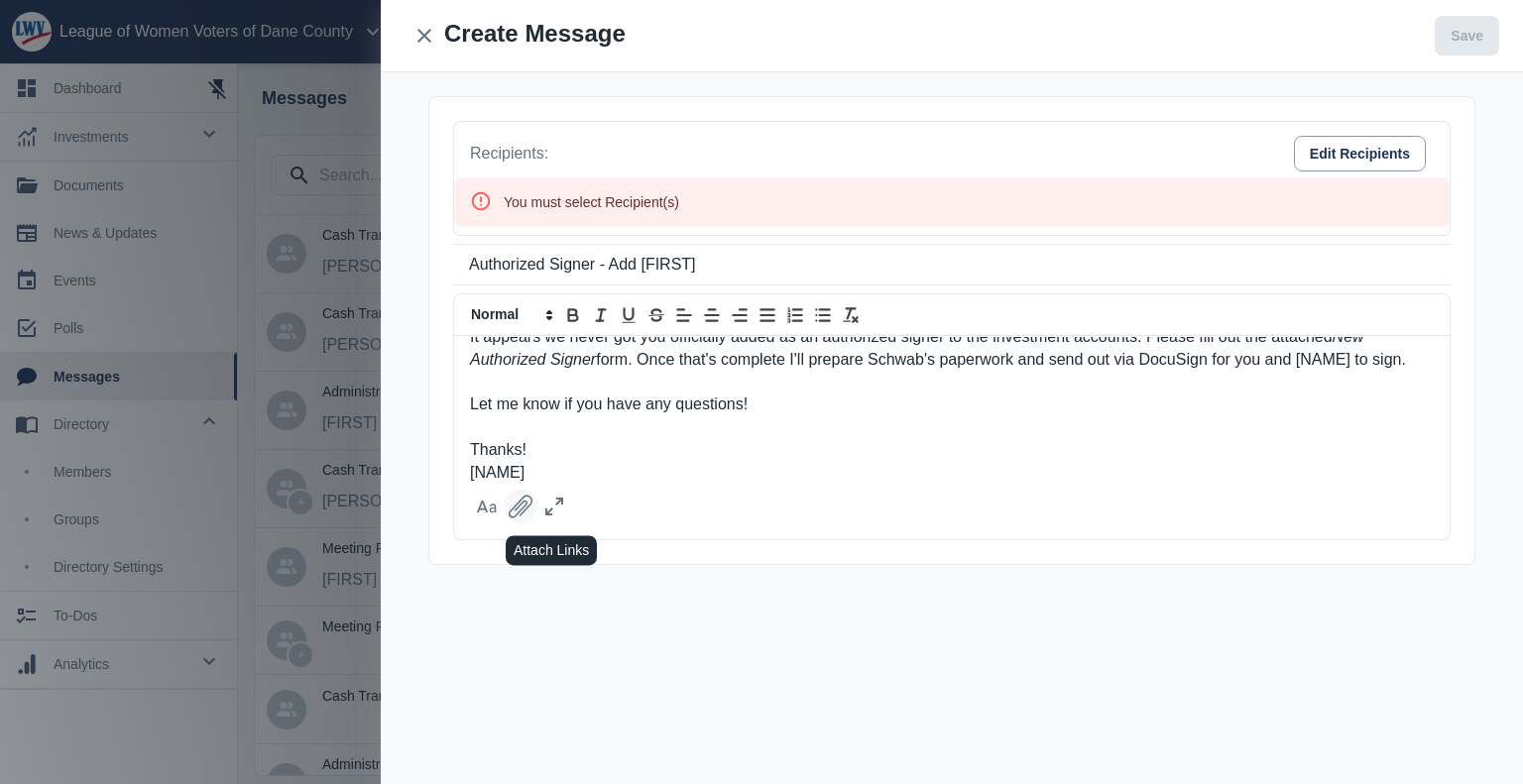 type on "Authorized Signer - Add Julie" 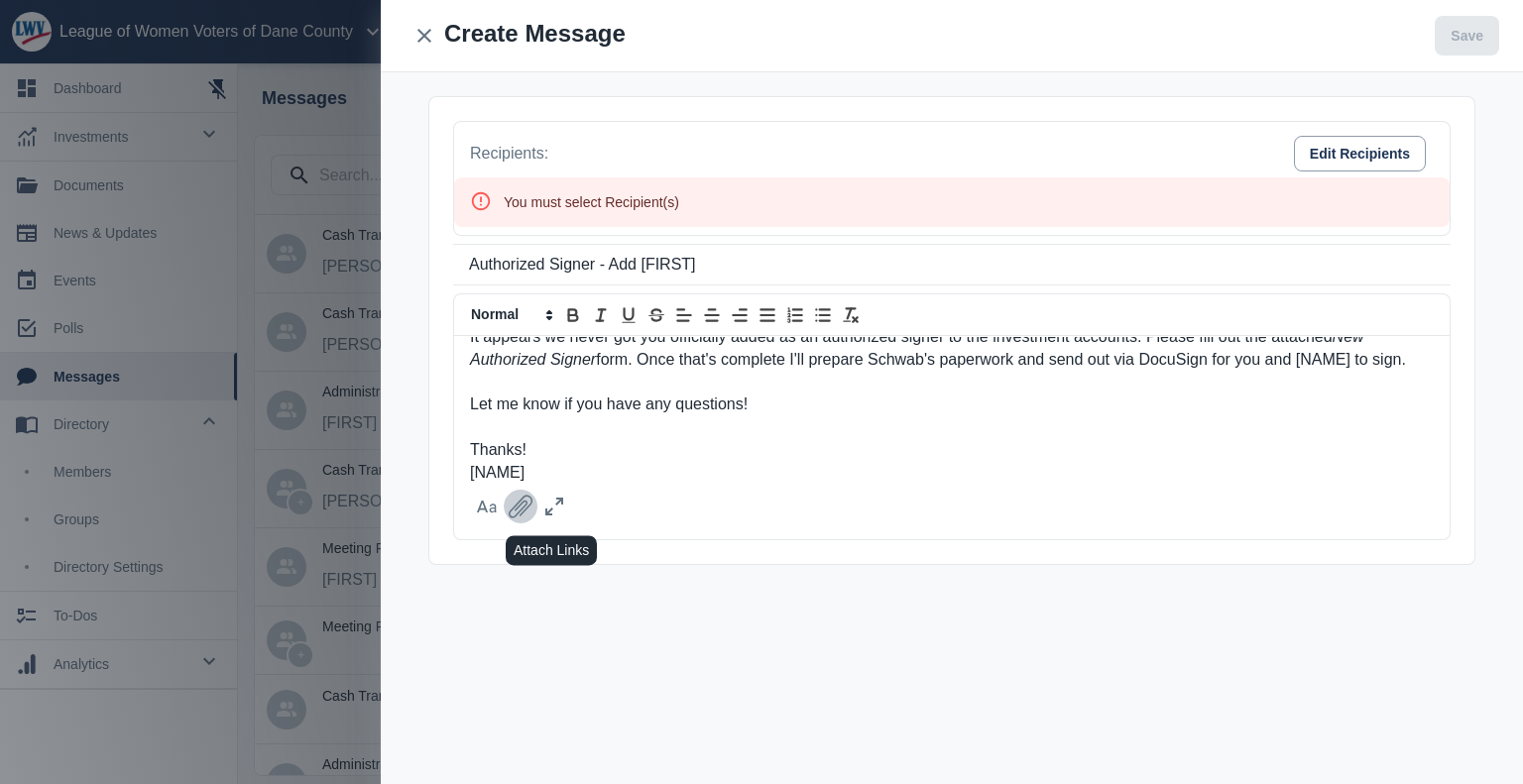 click at bounding box center (521, 505) 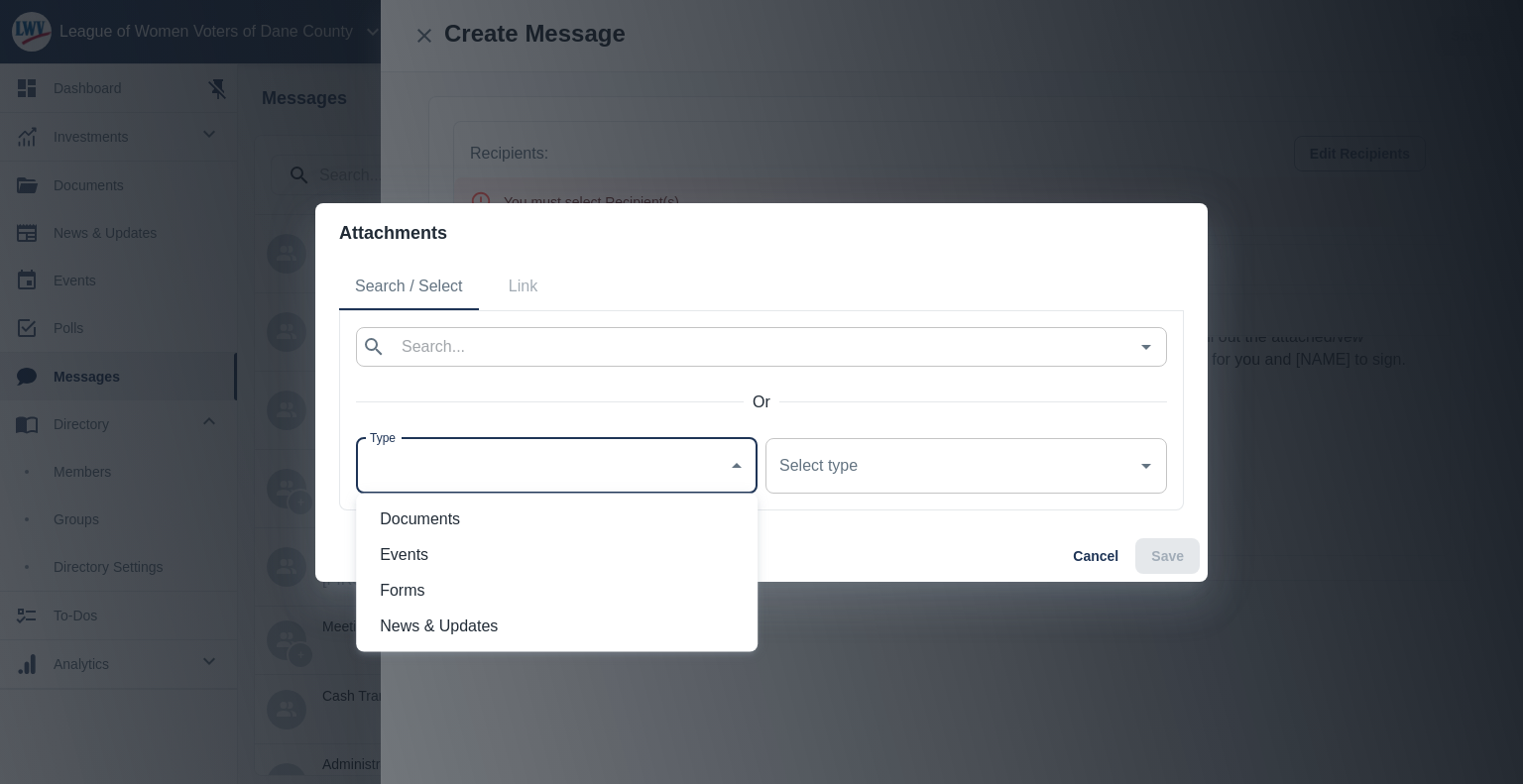 click on "Type" at bounding box center [541, 466] 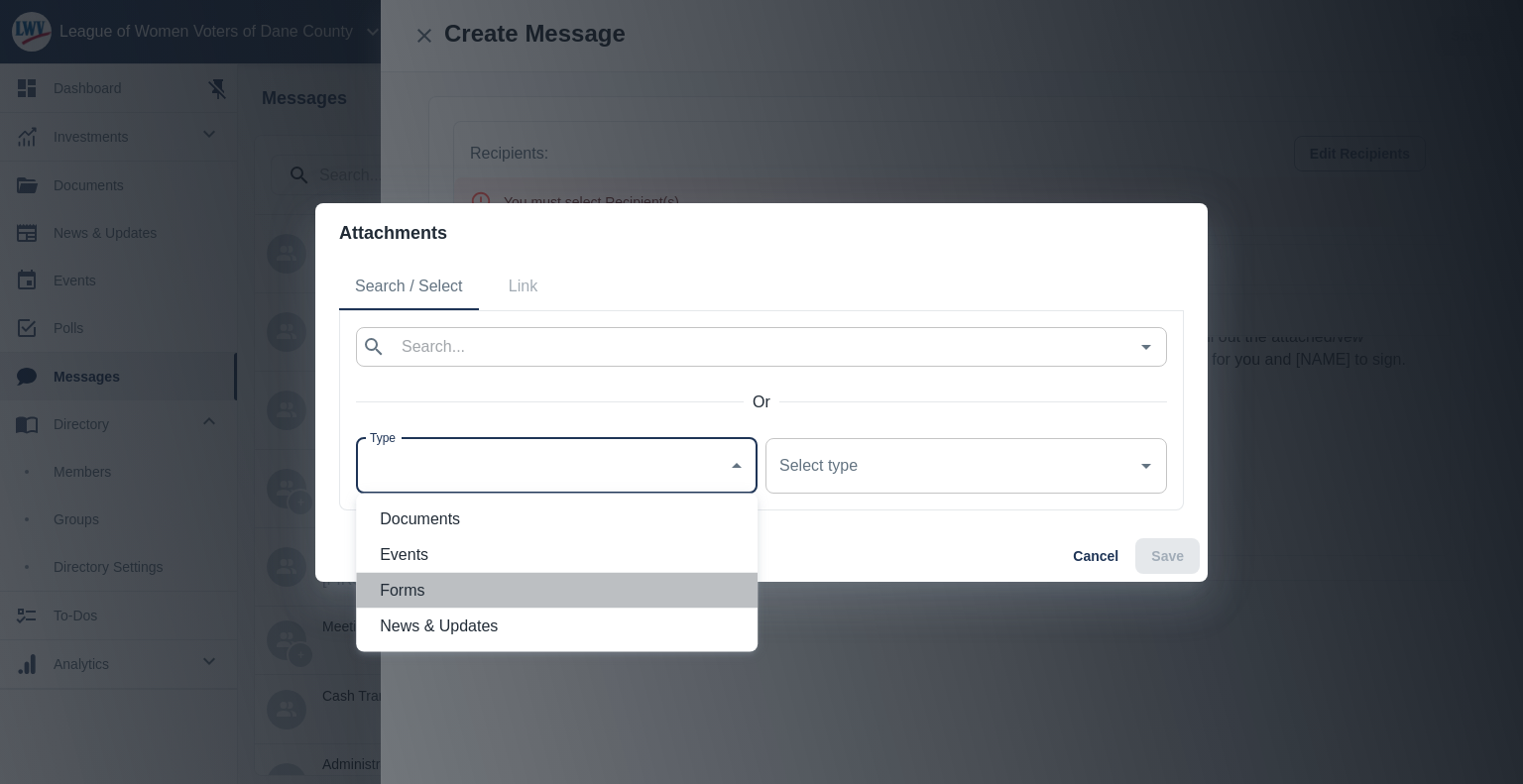 click on "Forms" at bounding box center (560, 591) 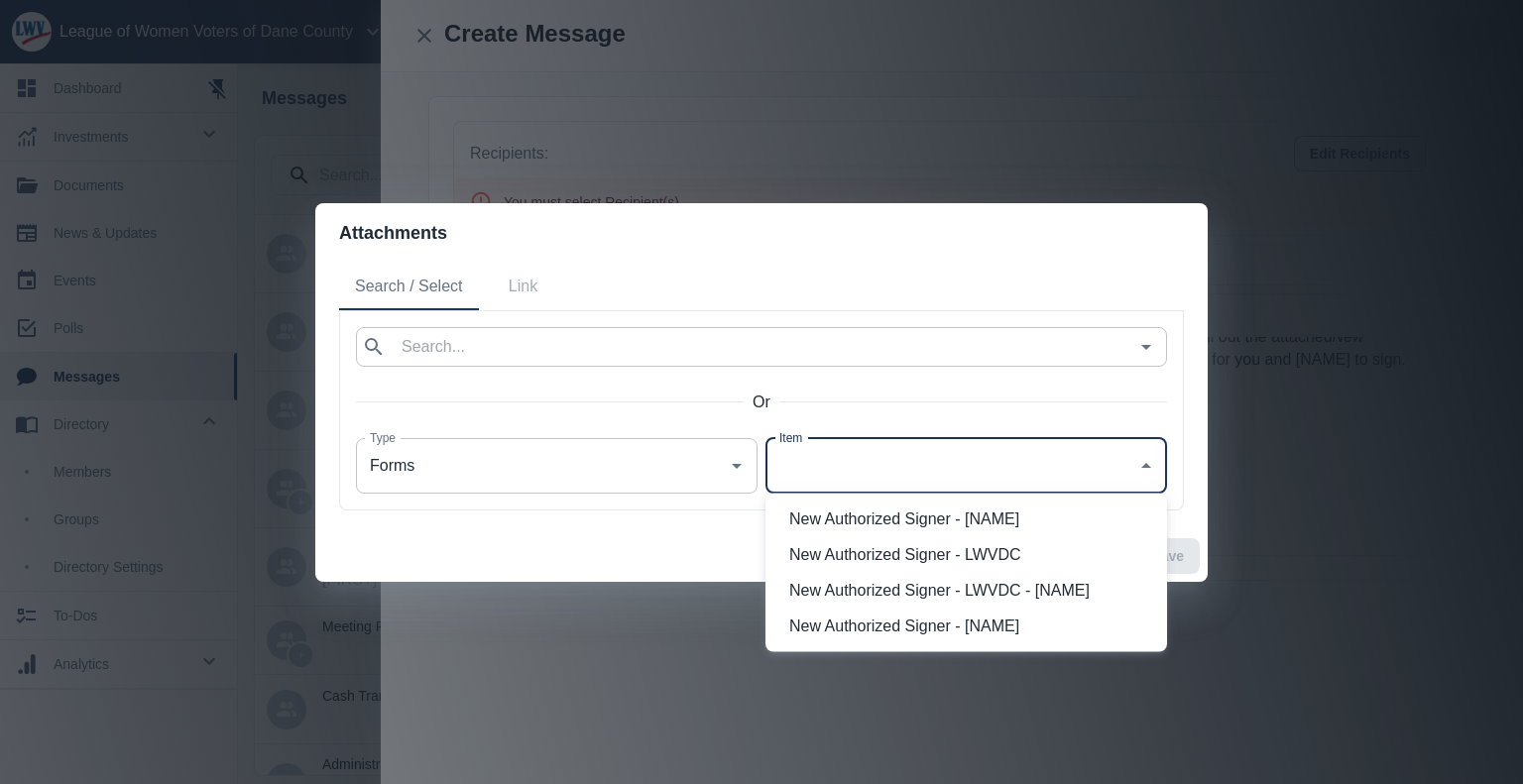 click on "Item" at bounding box center [951, 466] 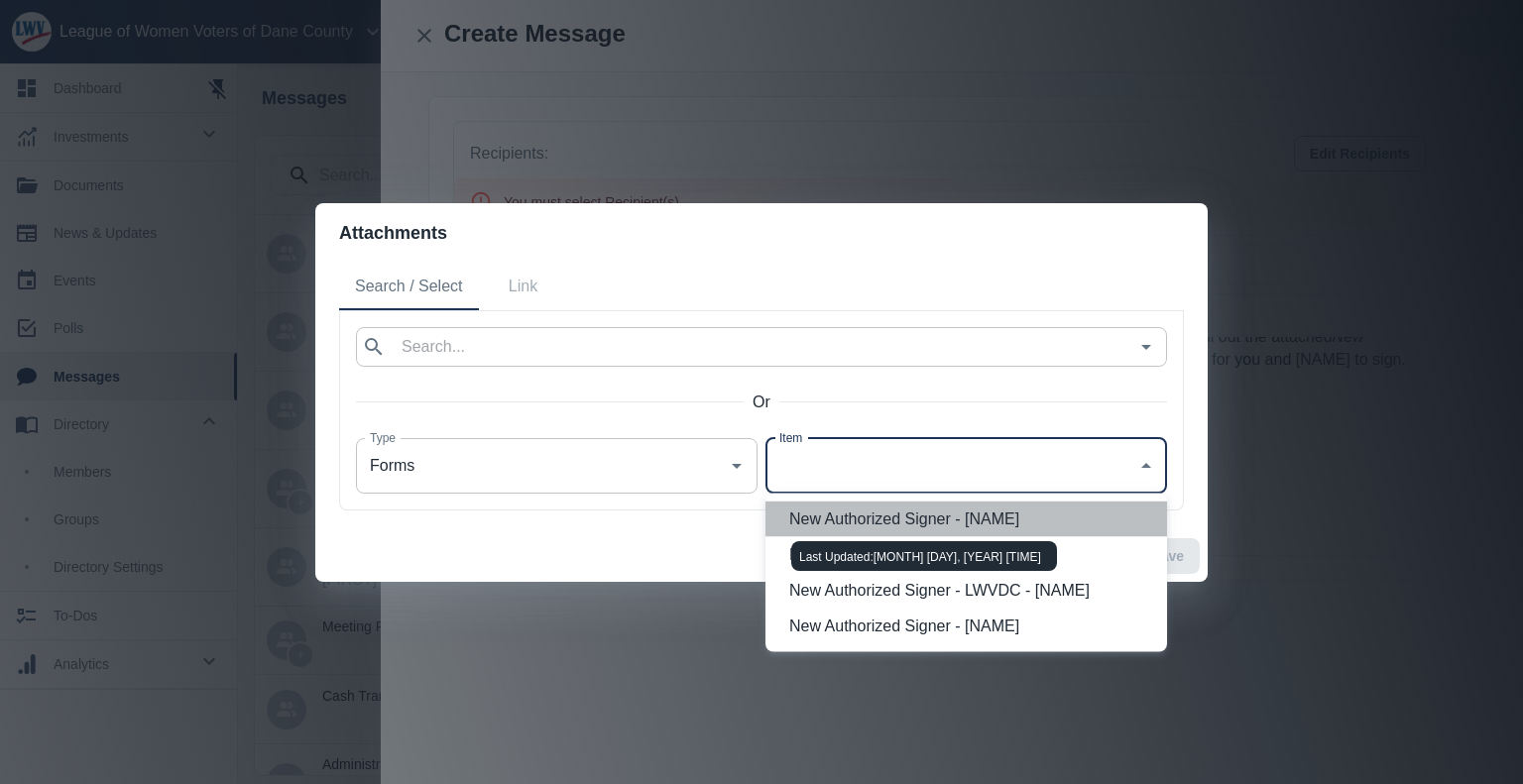 click on "New Authorized Signer - Julie Allen" at bounding box center (904, 518) 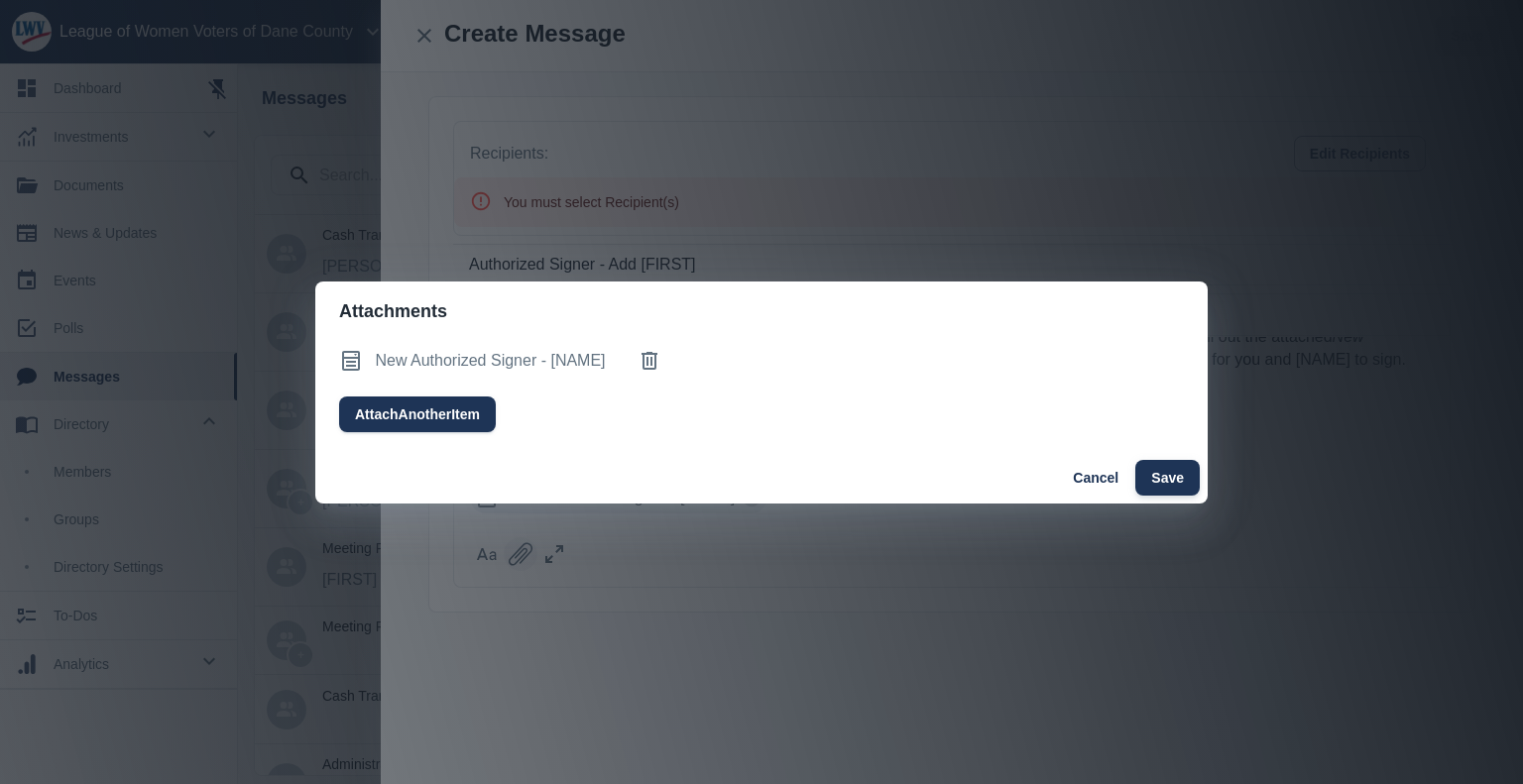 click on "Save" at bounding box center [1167, 478] 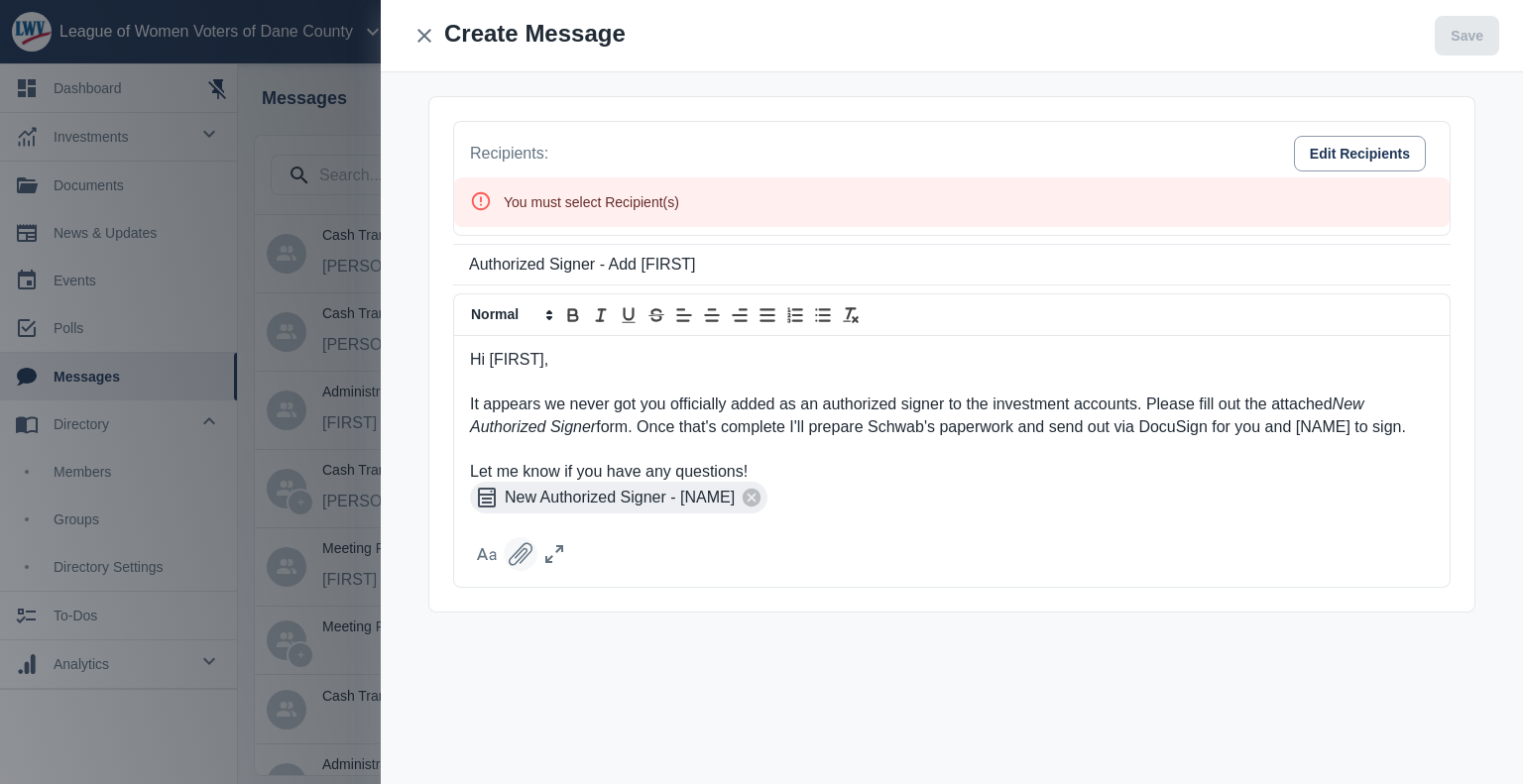 scroll, scrollTop: 0, scrollLeft: 0, axis: both 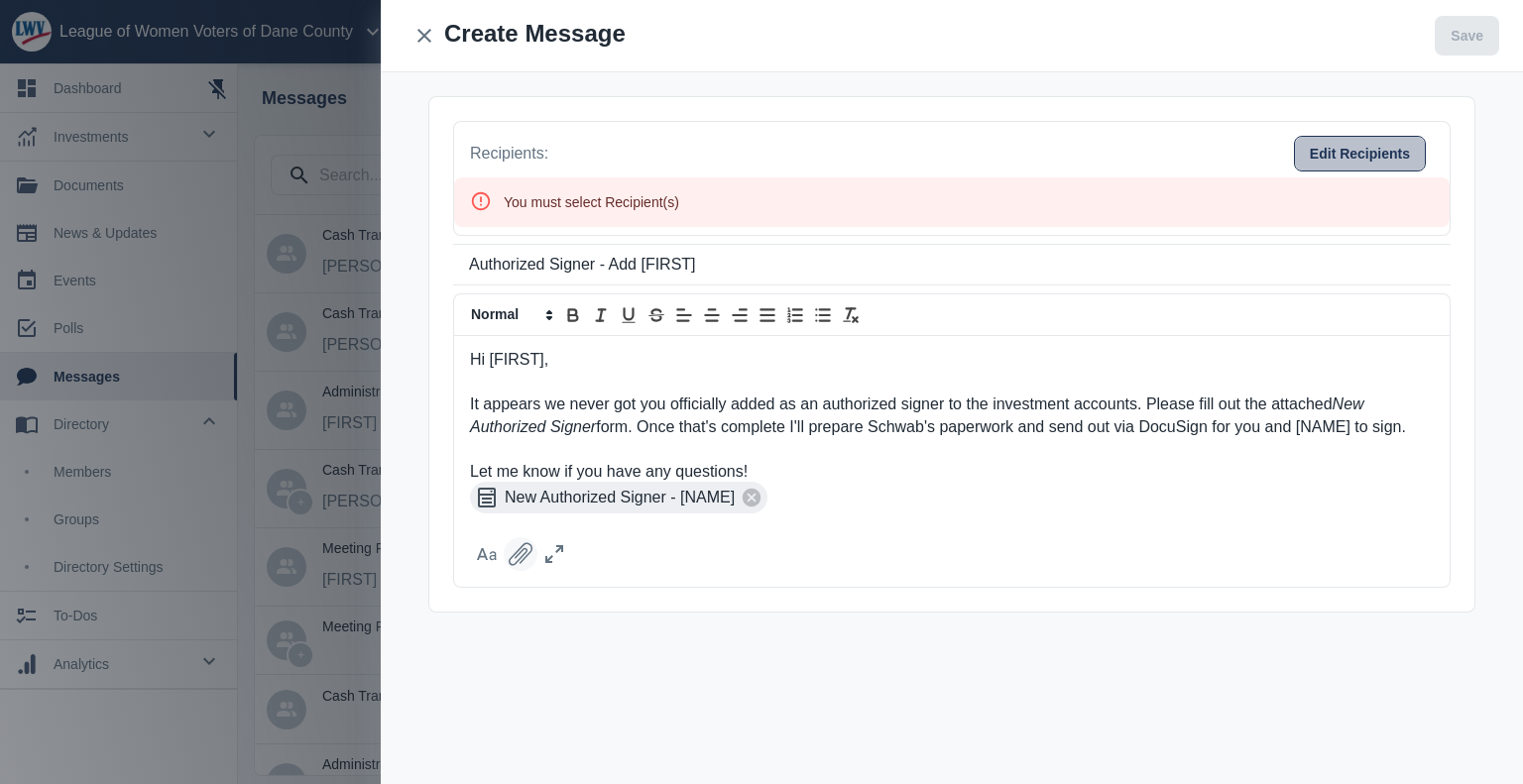 click on "Edit Recipients" at bounding box center [1359, 154] 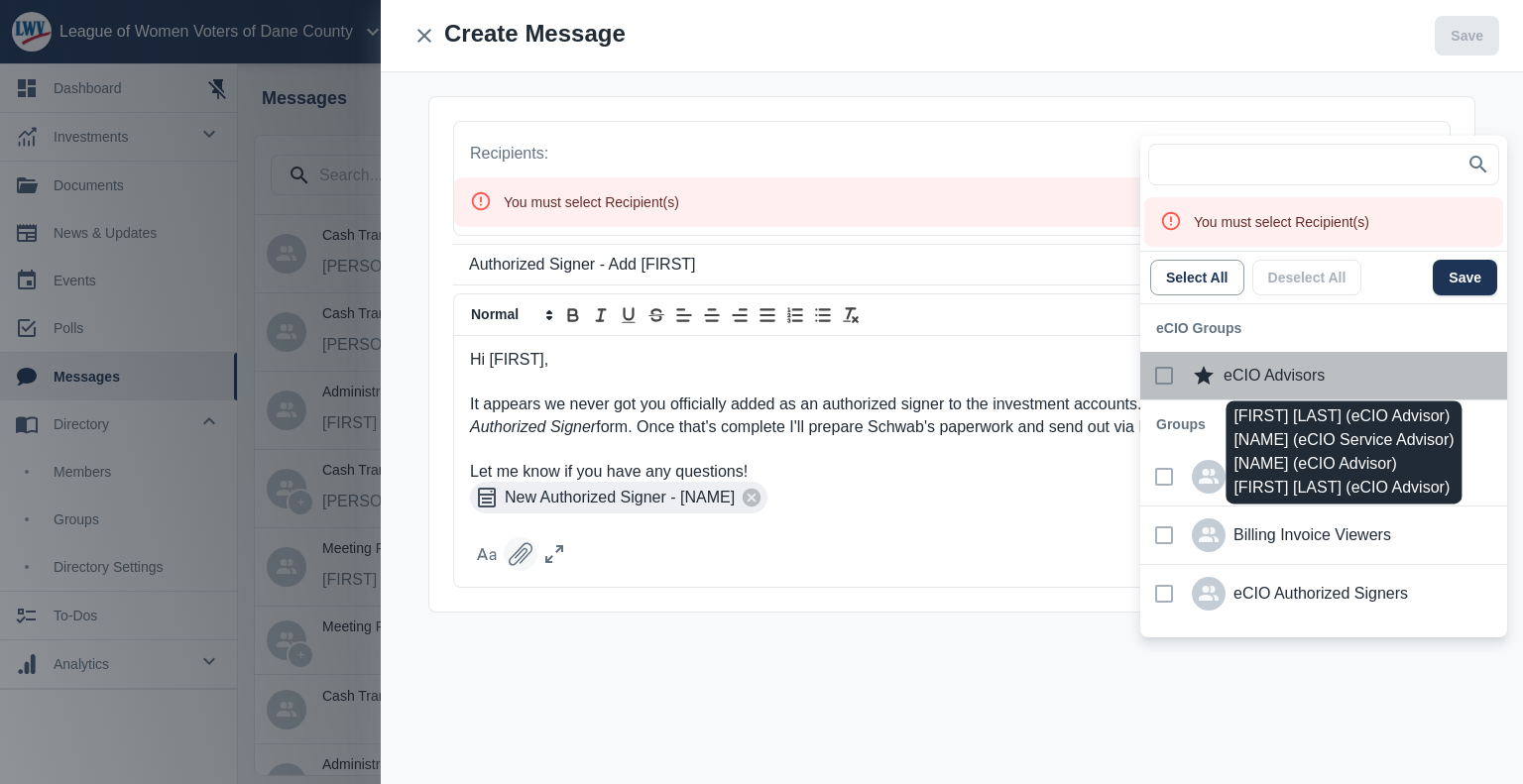 click on "eCIO Advisors" at bounding box center [1274, 376] 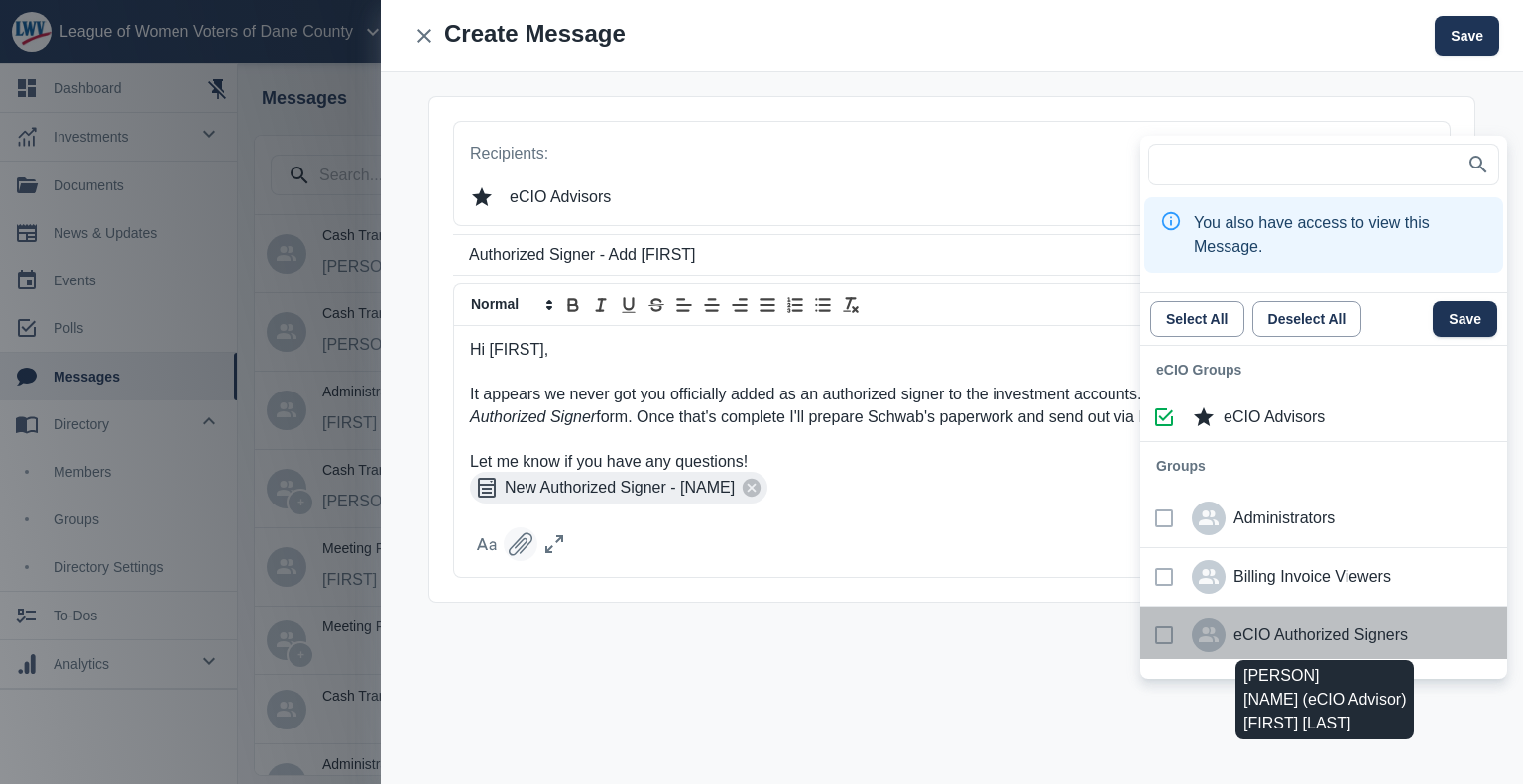 click on "eCIO Authorized Signers" at bounding box center (1321, 635) 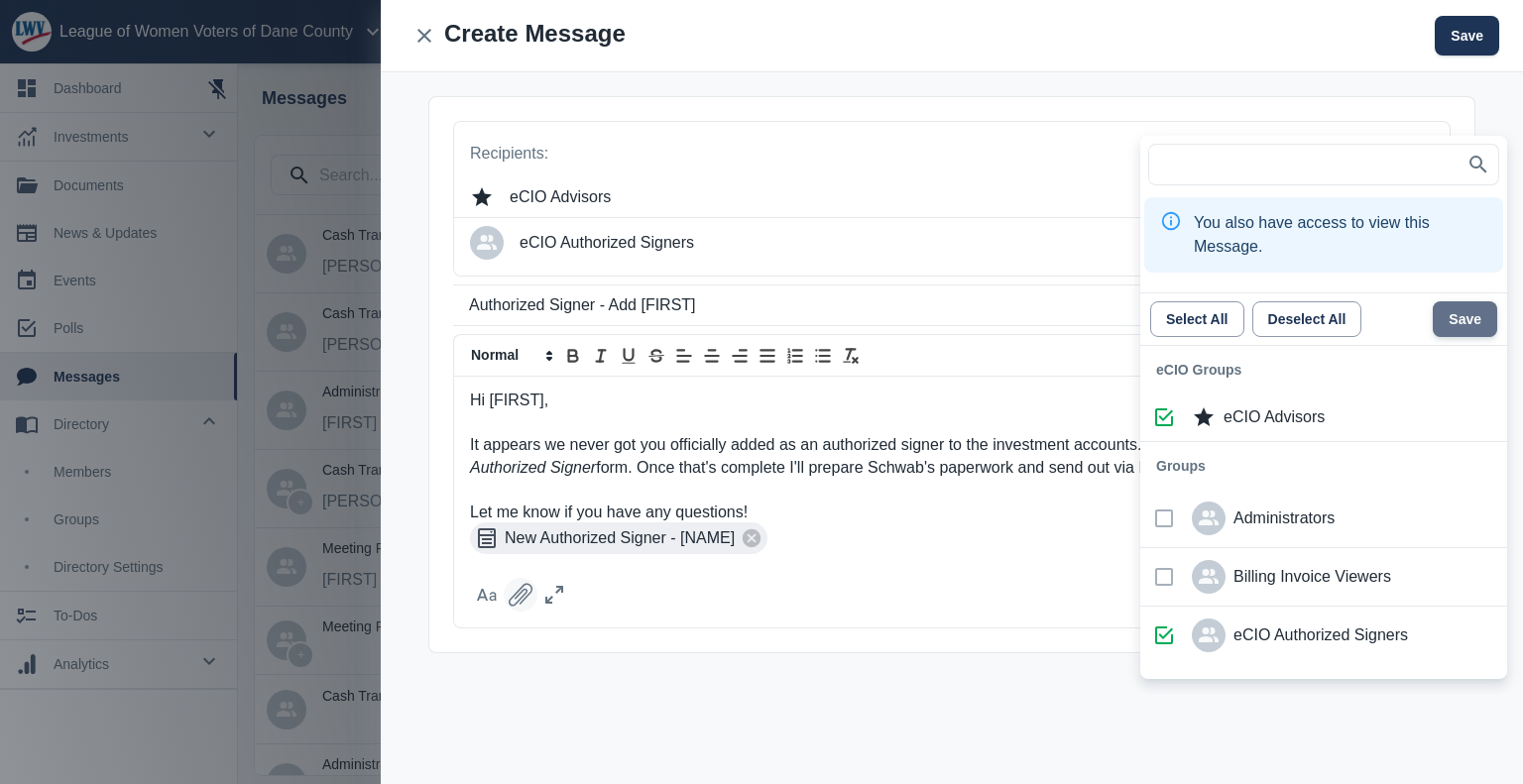 click on "Save" at bounding box center [1464, 319] 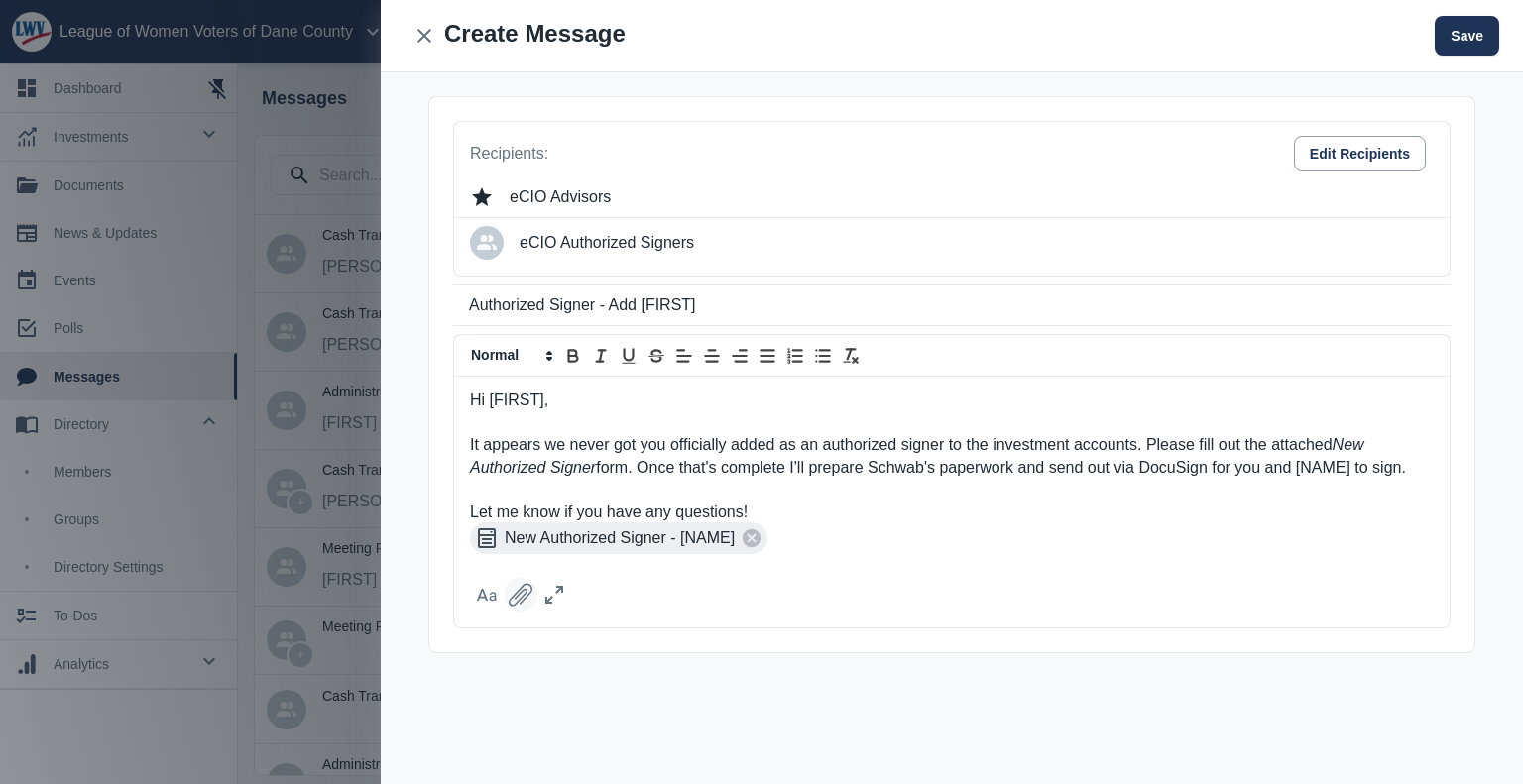 click on "It appears we never got you officially added as an authorized signer to the investment accounts. Please fill out the attached  New Authorized Signer  form. Once that's complete I'll prepare Schwab's paperwork and send out via DocuSign for you and Susan to sign." at bounding box center [952, 456] 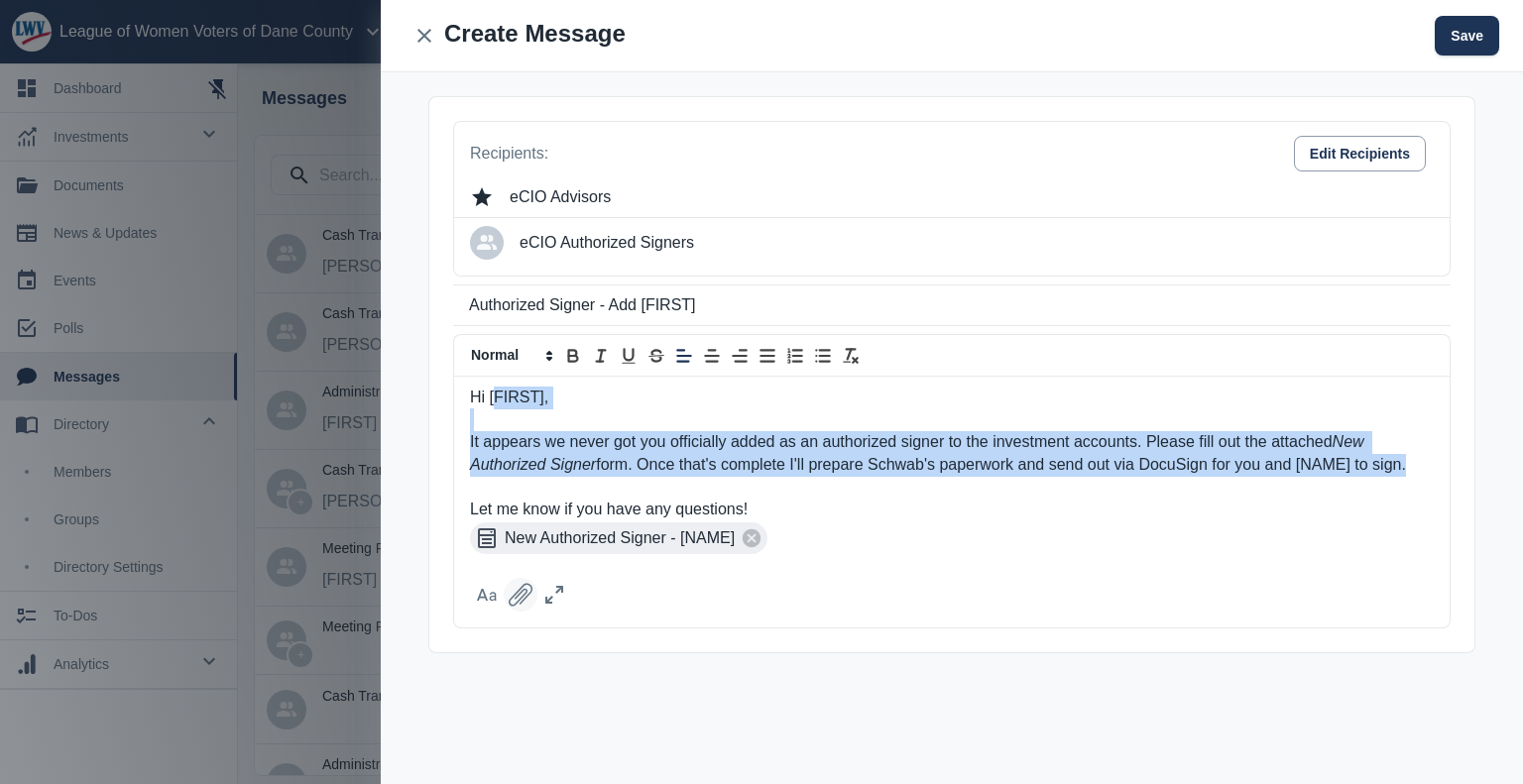 scroll, scrollTop: 0, scrollLeft: 0, axis: both 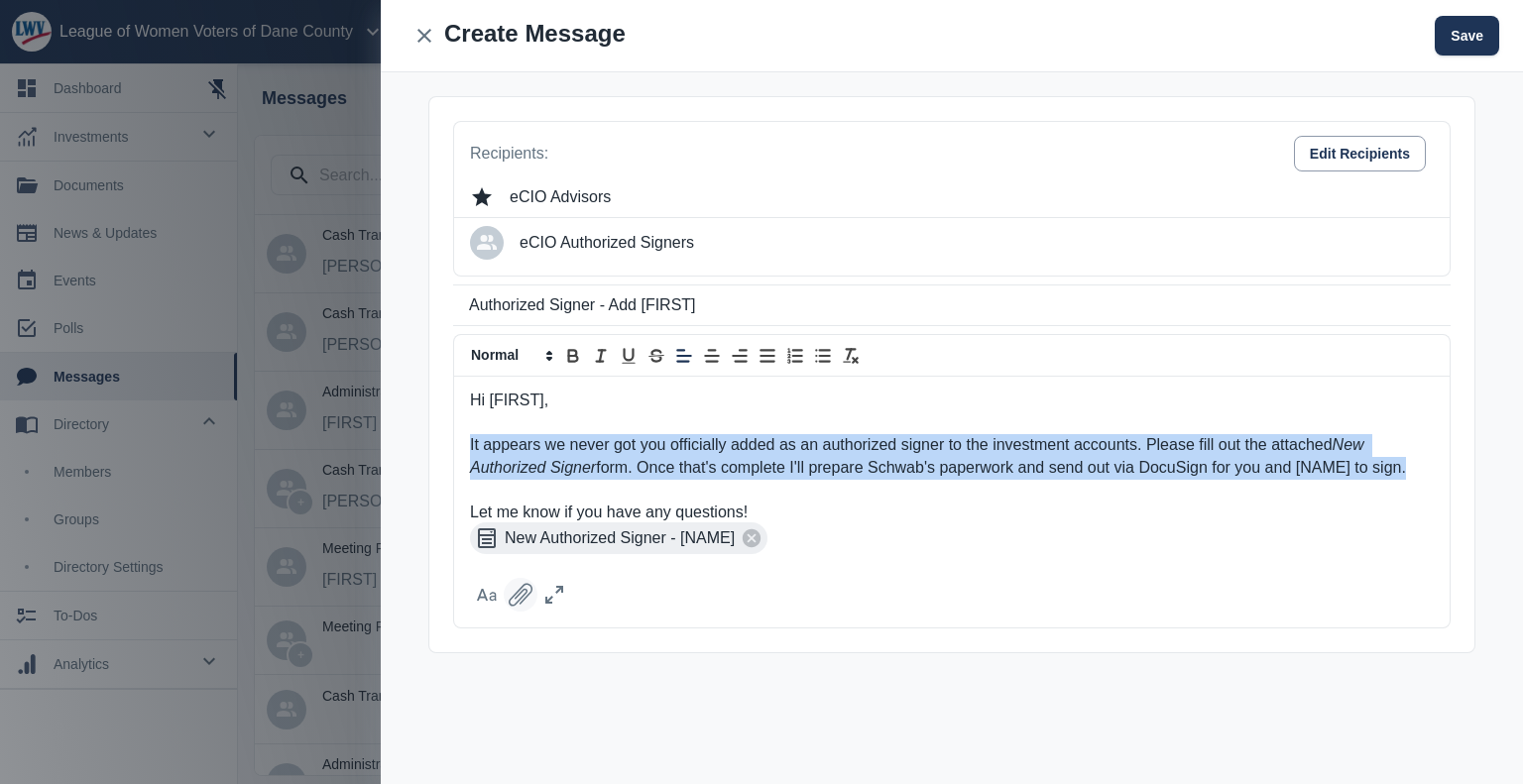 drag, startPoint x: 1402, startPoint y: 471, endPoint x: 428, endPoint y: 439, distance: 974.52553 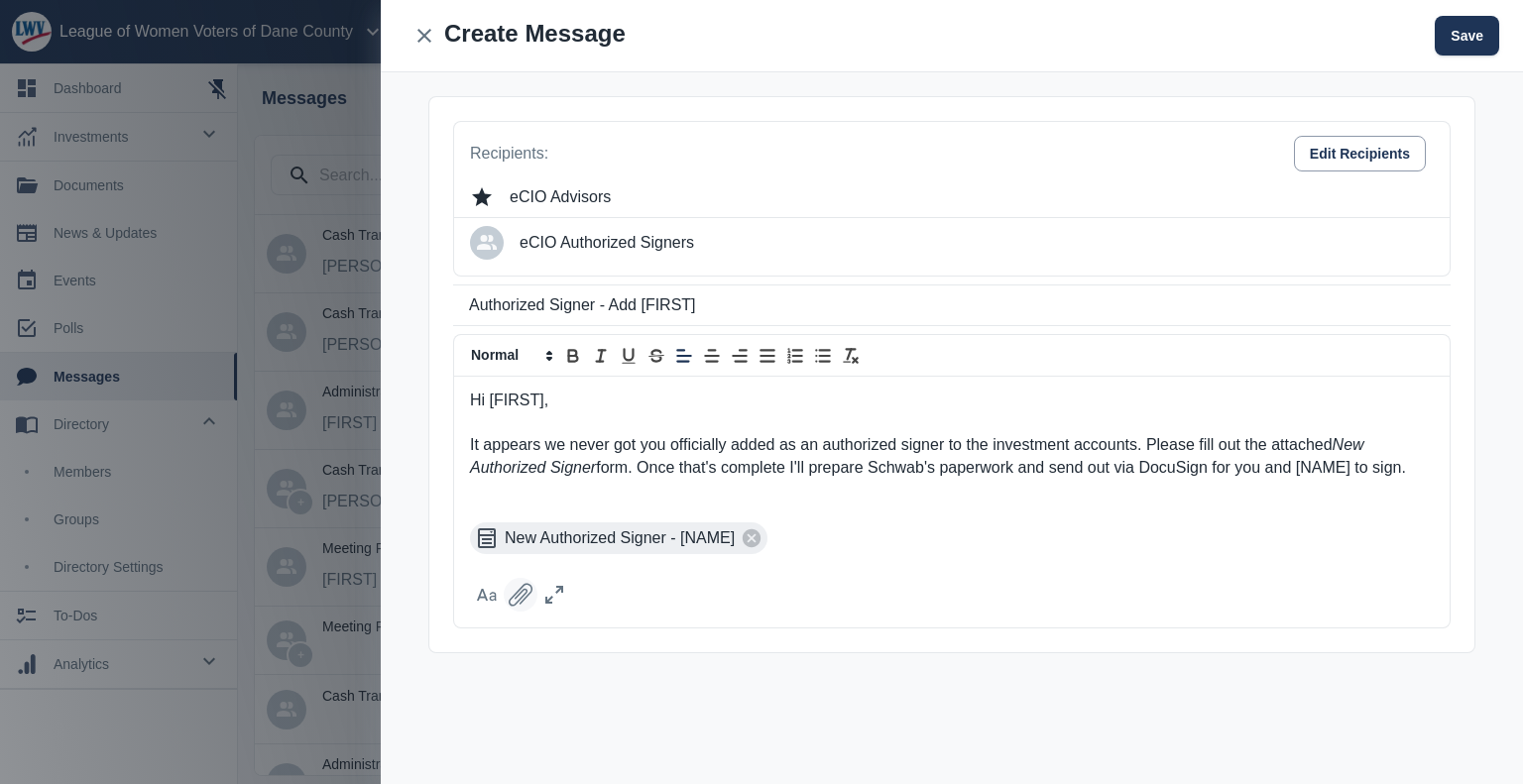 scroll, scrollTop: 0, scrollLeft: 0, axis: both 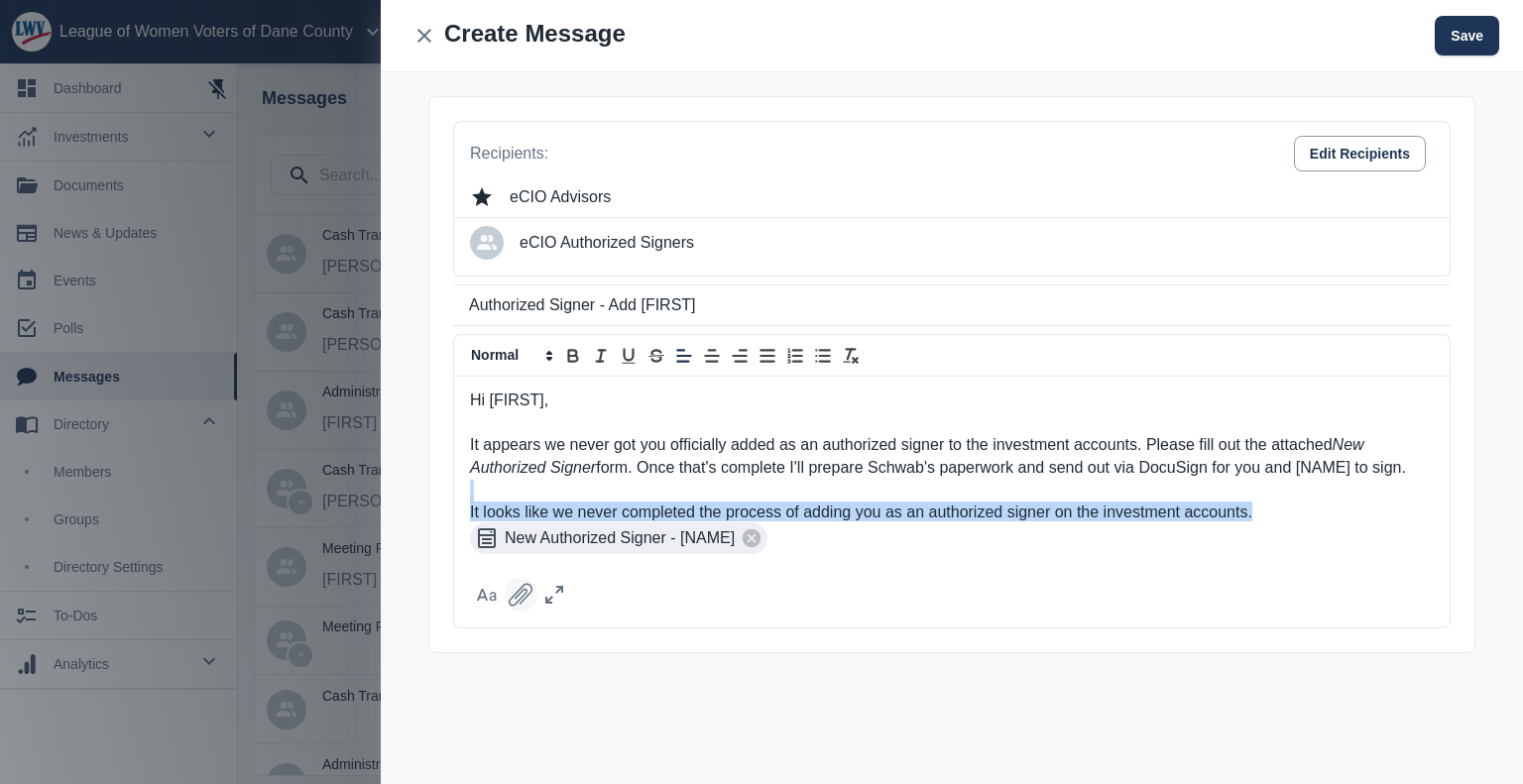drag, startPoint x: 1335, startPoint y: 409, endPoint x: 1253, endPoint y: 503, distance: 124.73973 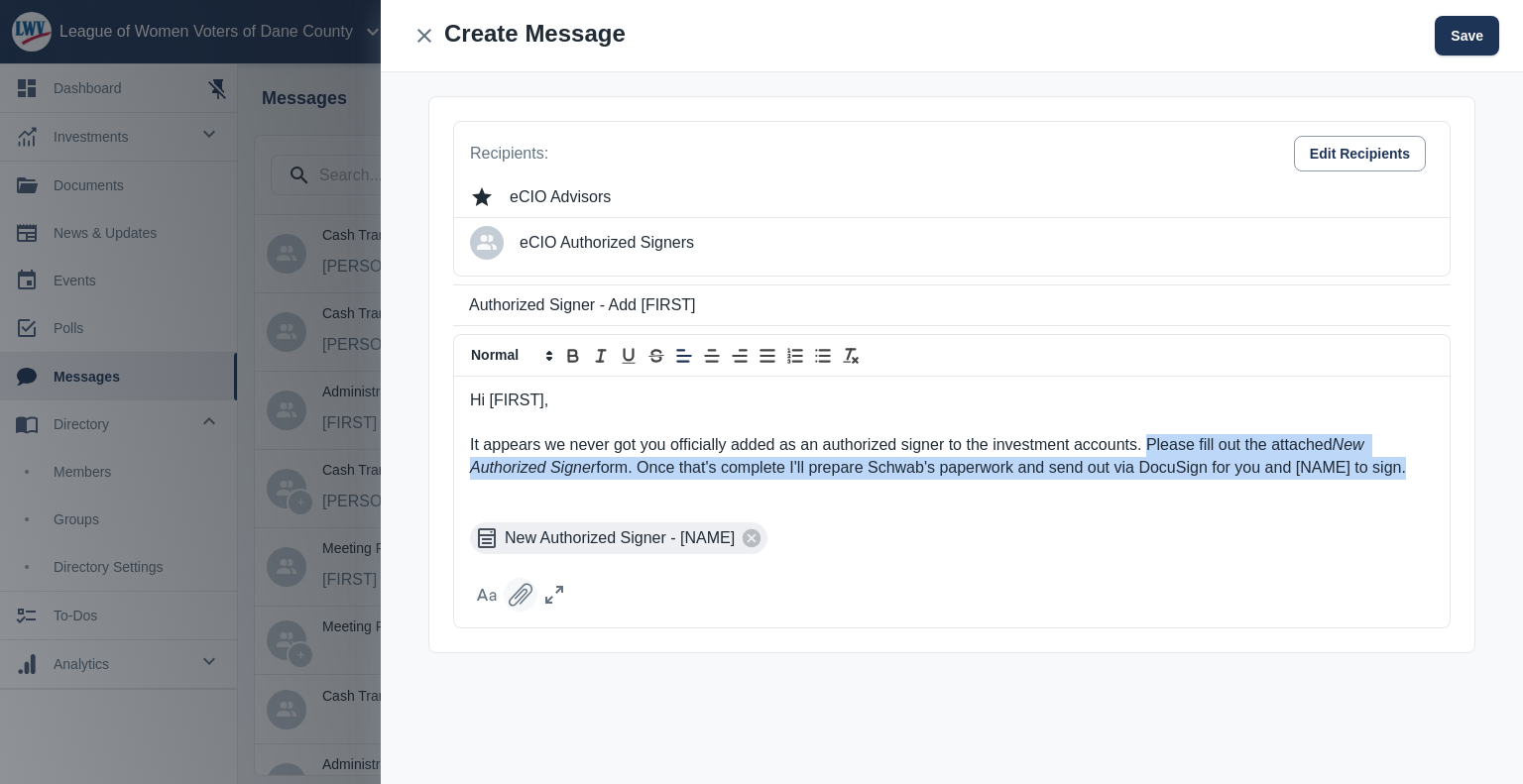 drag, startPoint x: 1403, startPoint y: 467, endPoint x: 1146, endPoint y: 439, distance: 258.52079 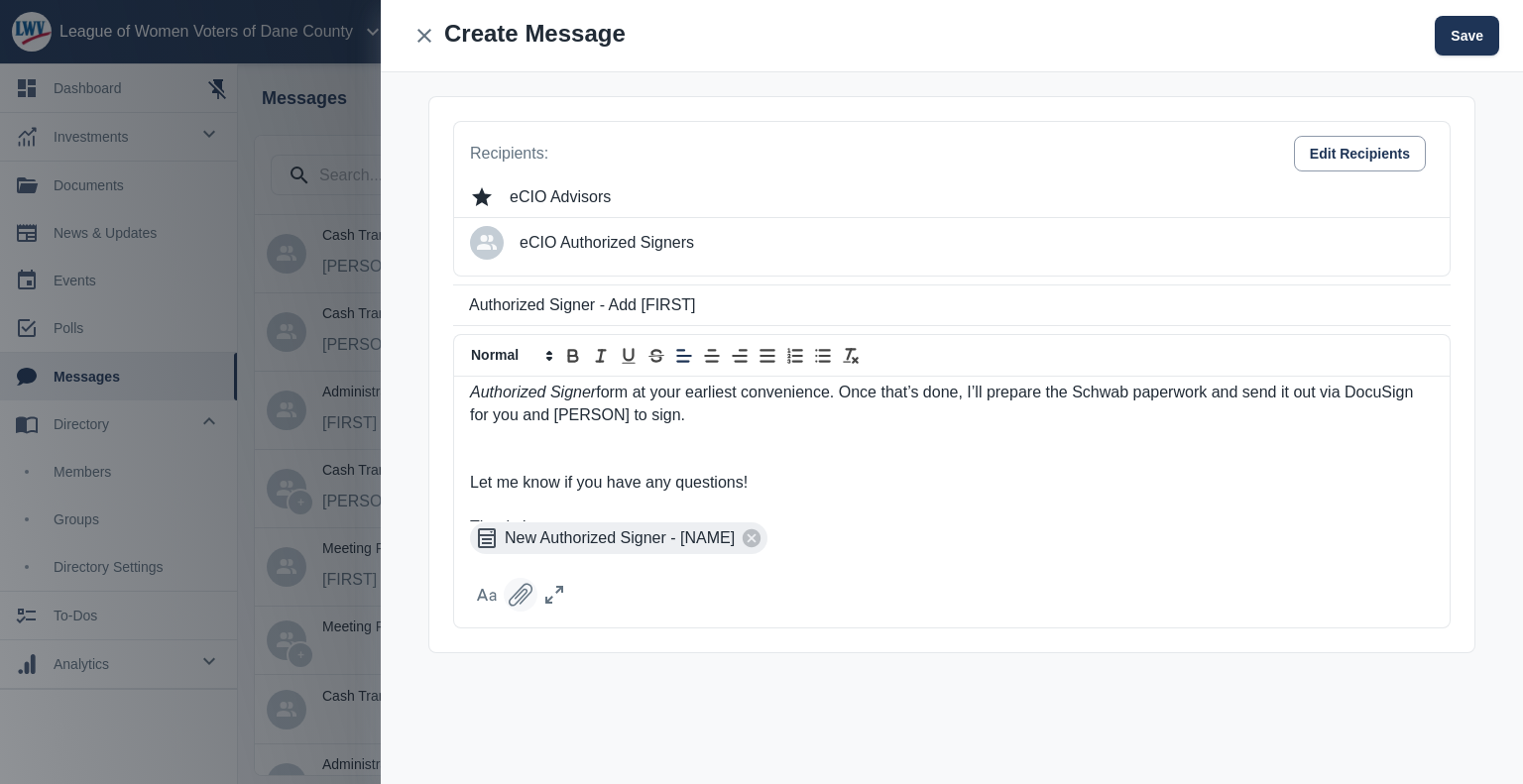 scroll, scrollTop: 79, scrollLeft: 0, axis: vertical 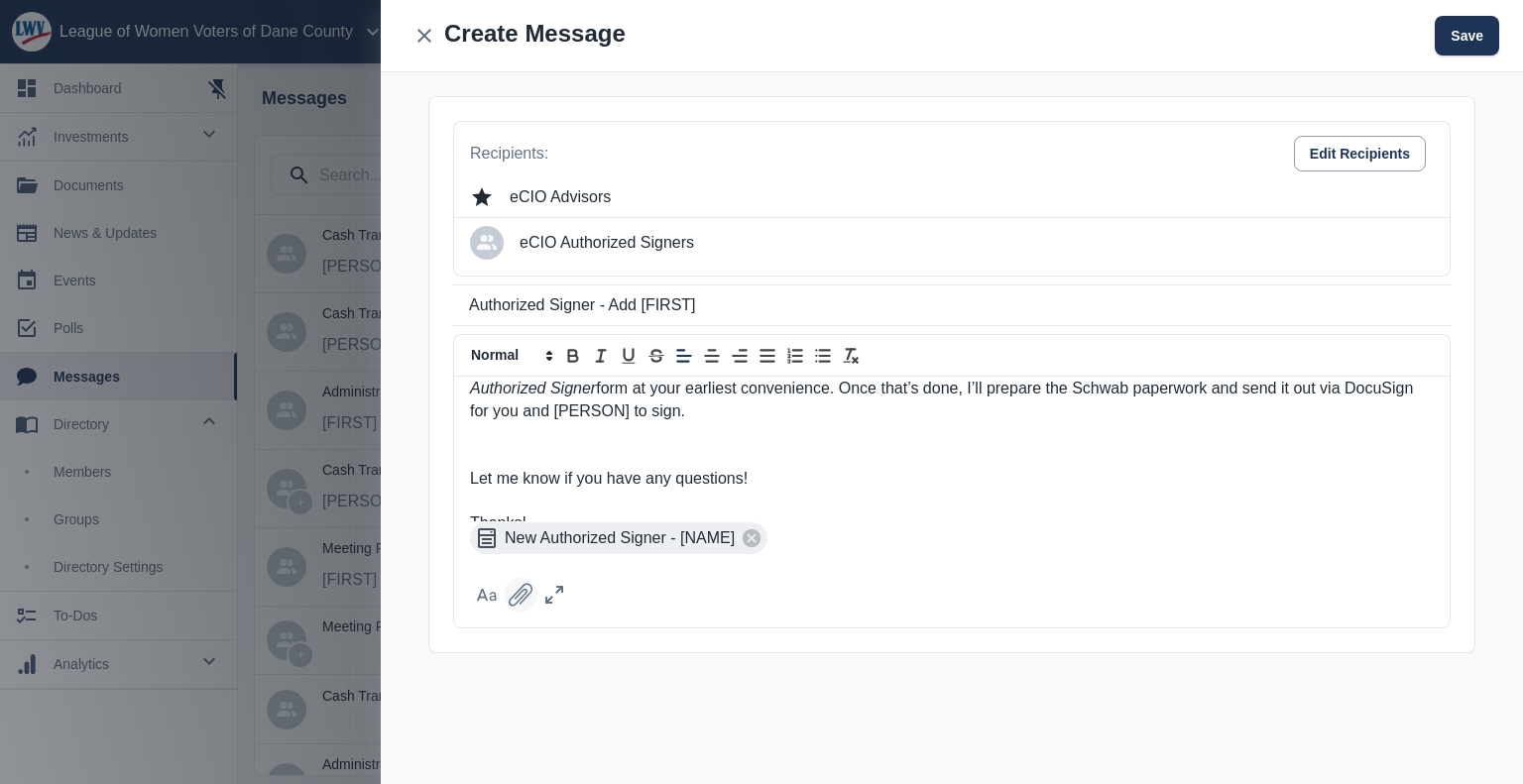 click at bounding box center (952, 456) 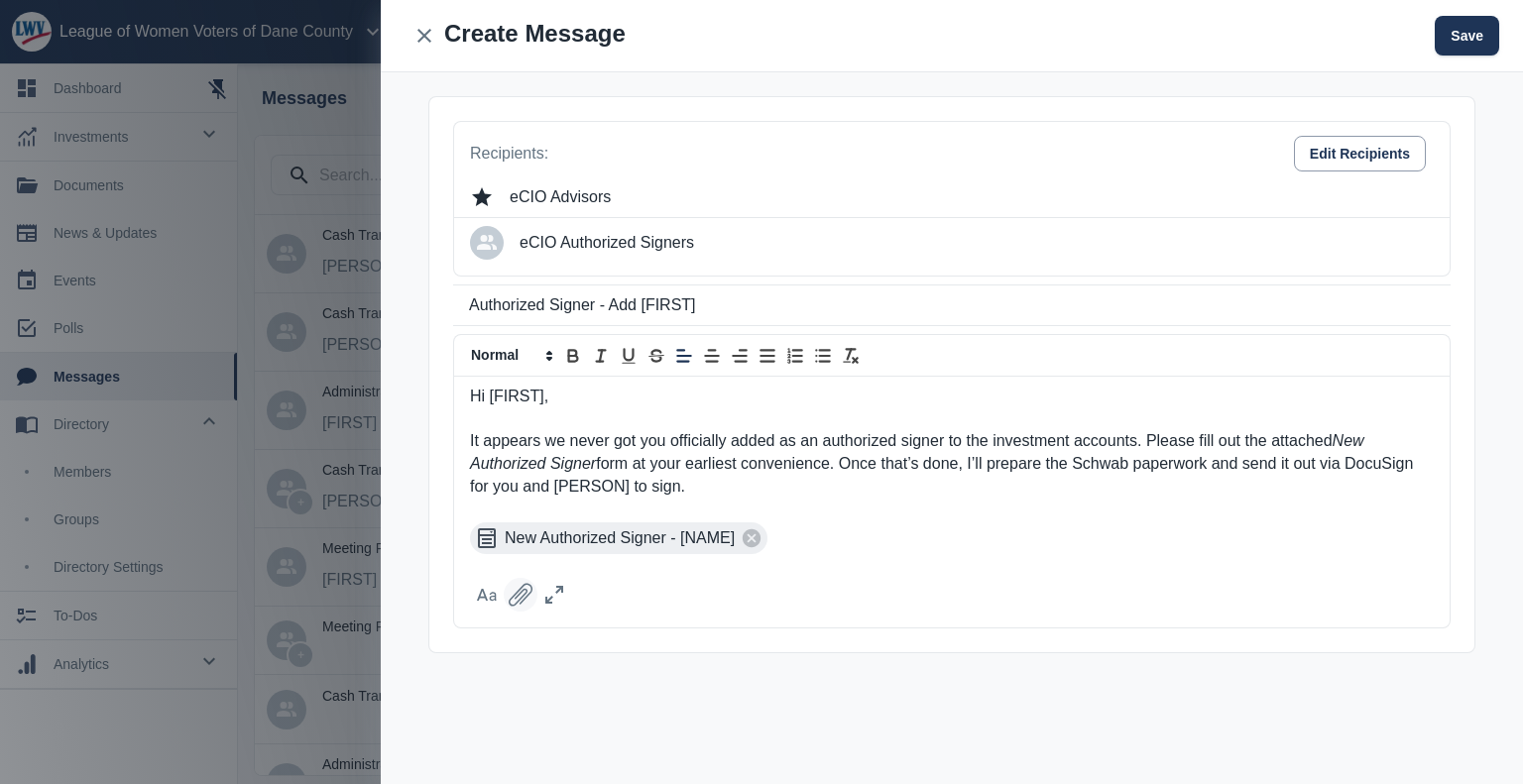 scroll, scrollTop: 0, scrollLeft: 0, axis: both 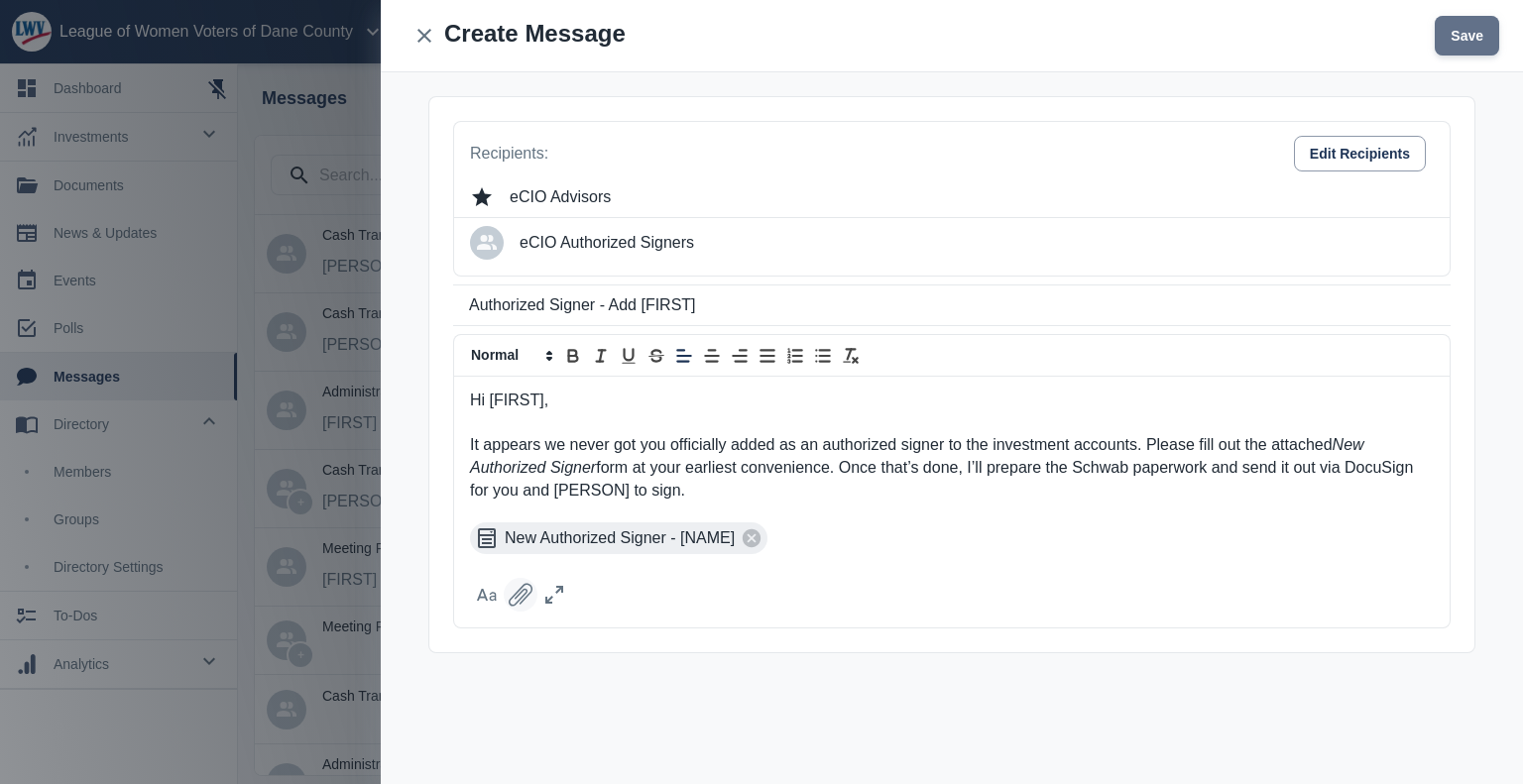 click on "Save" at bounding box center (1466, 36) 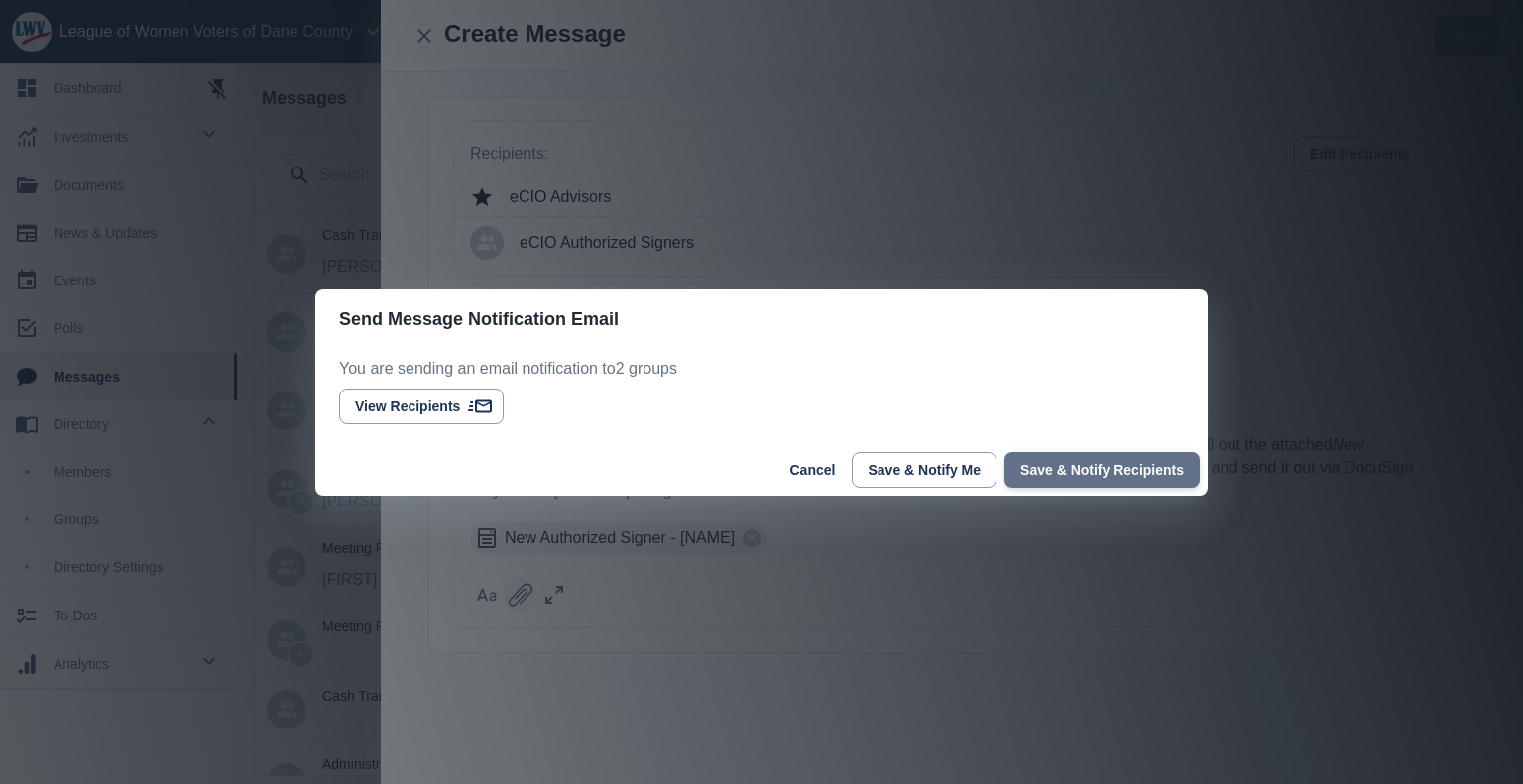 click on "Save & Notify Recipients" at bounding box center [1102, 470] 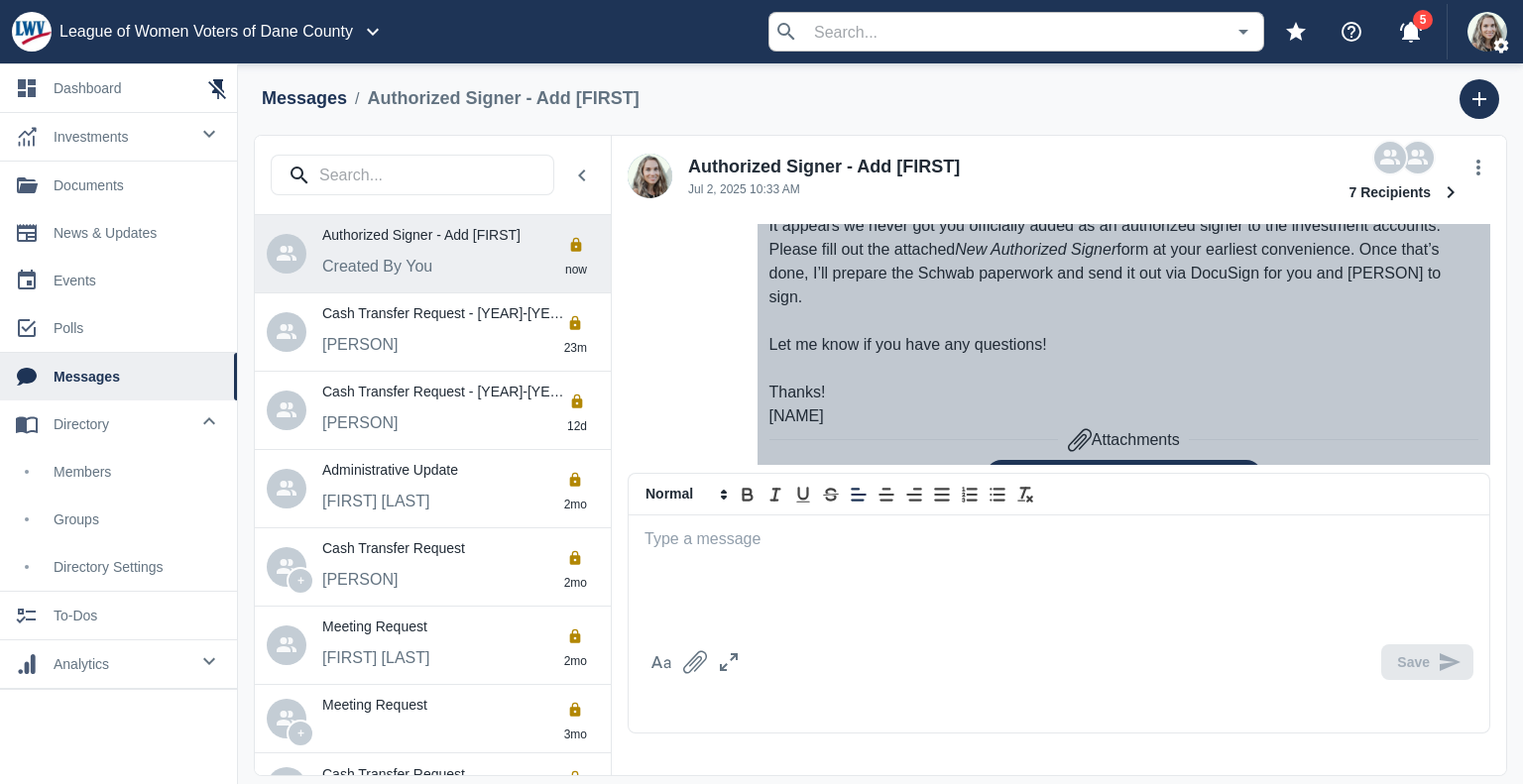 scroll, scrollTop: 168, scrollLeft: 0, axis: vertical 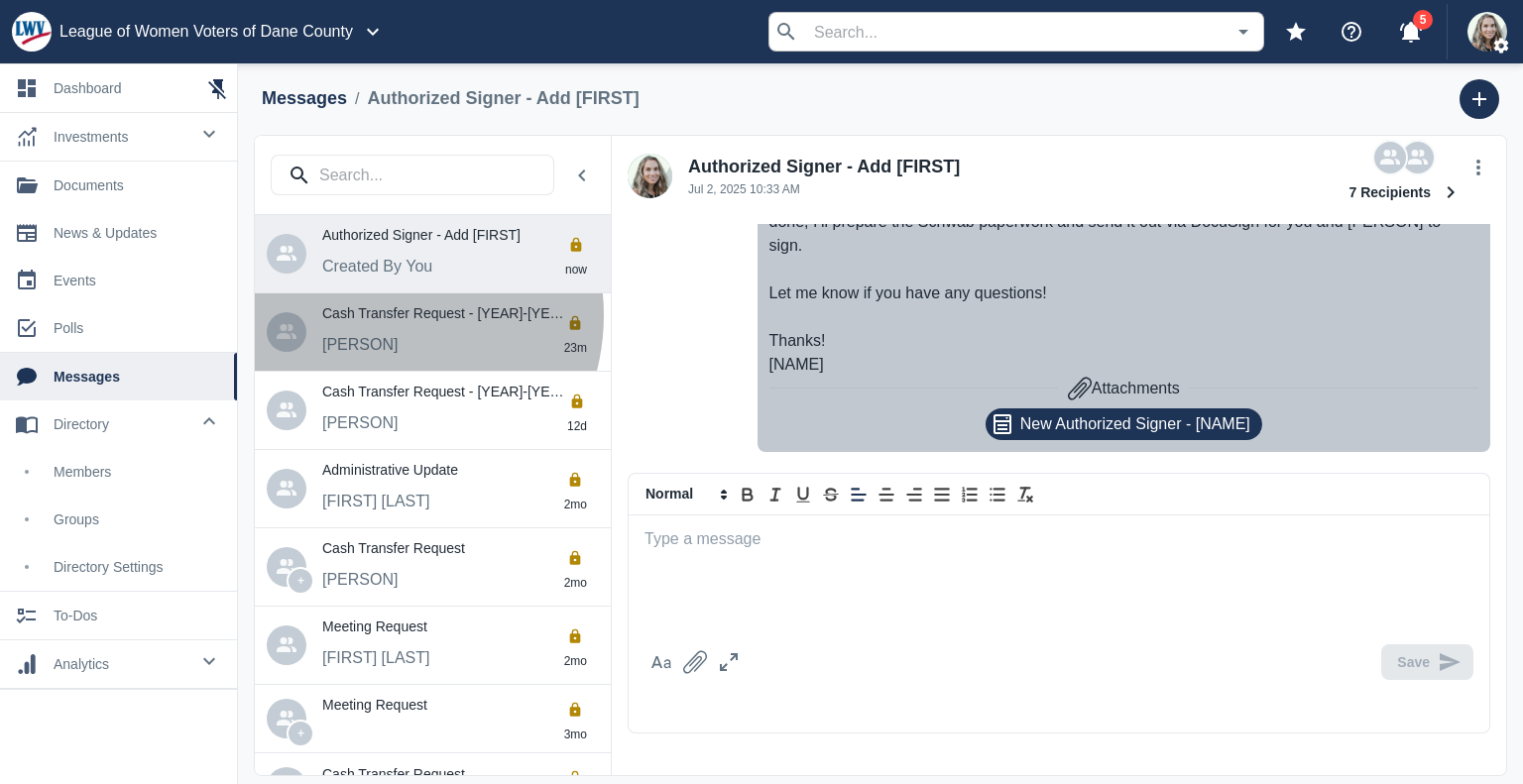 click on "Cash Transfer Request - 2024-2025 Bequests" at bounding box center (444, 312) 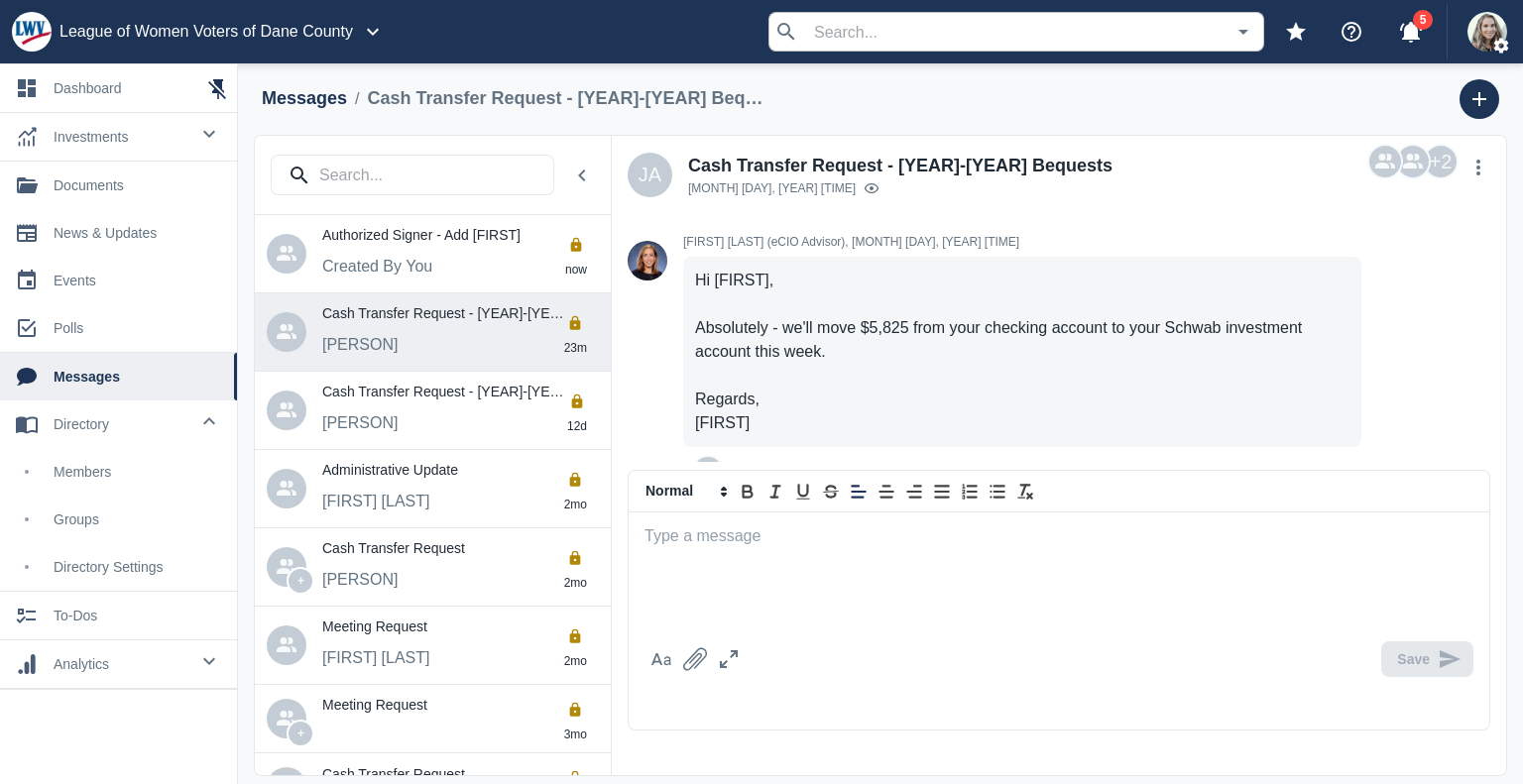 scroll, scrollTop: 223, scrollLeft: 0, axis: vertical 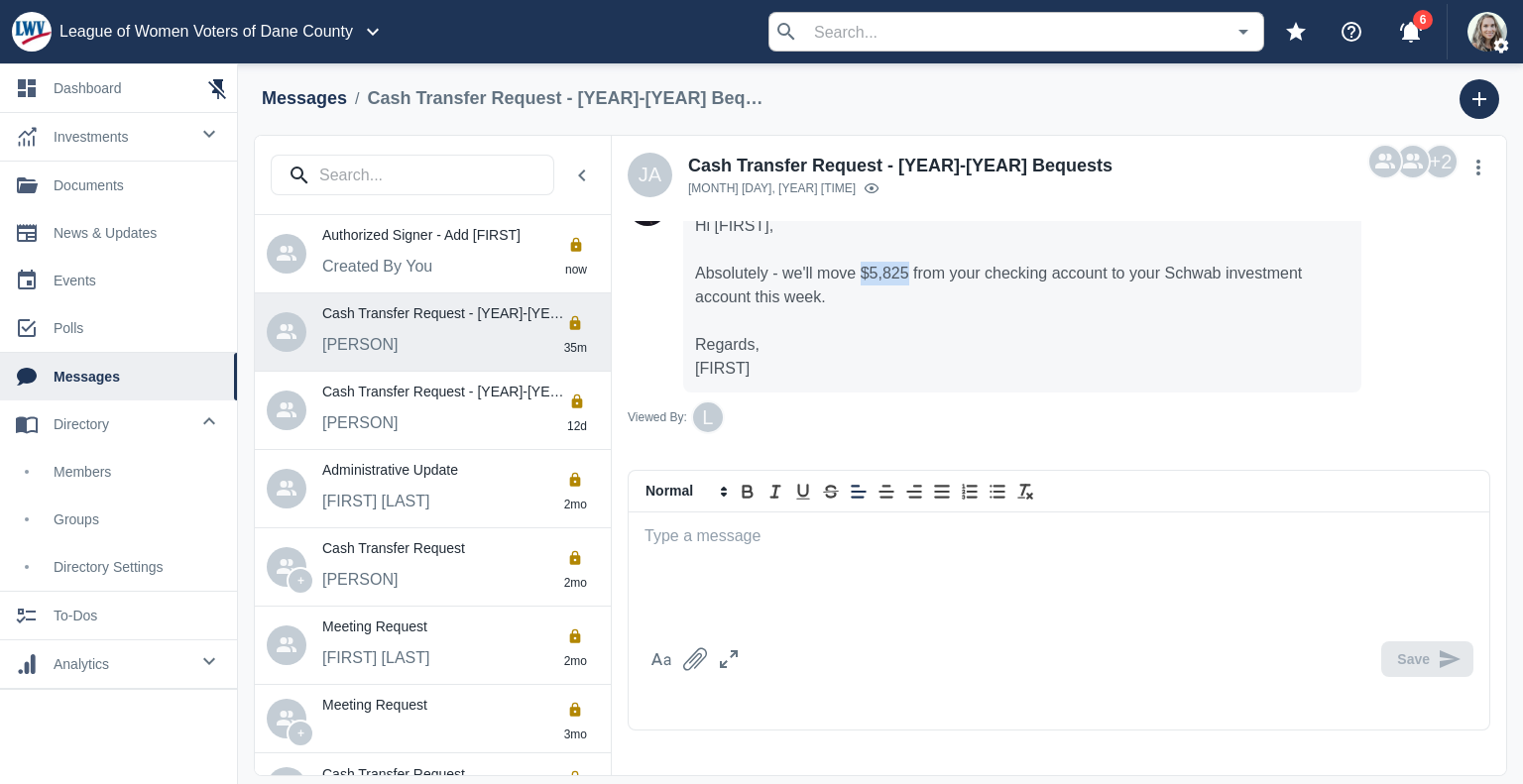 drag, startPoint x: 906, startPoint y: 270, endPoint x: 858, endPoint y: 271, distance: 48.010416 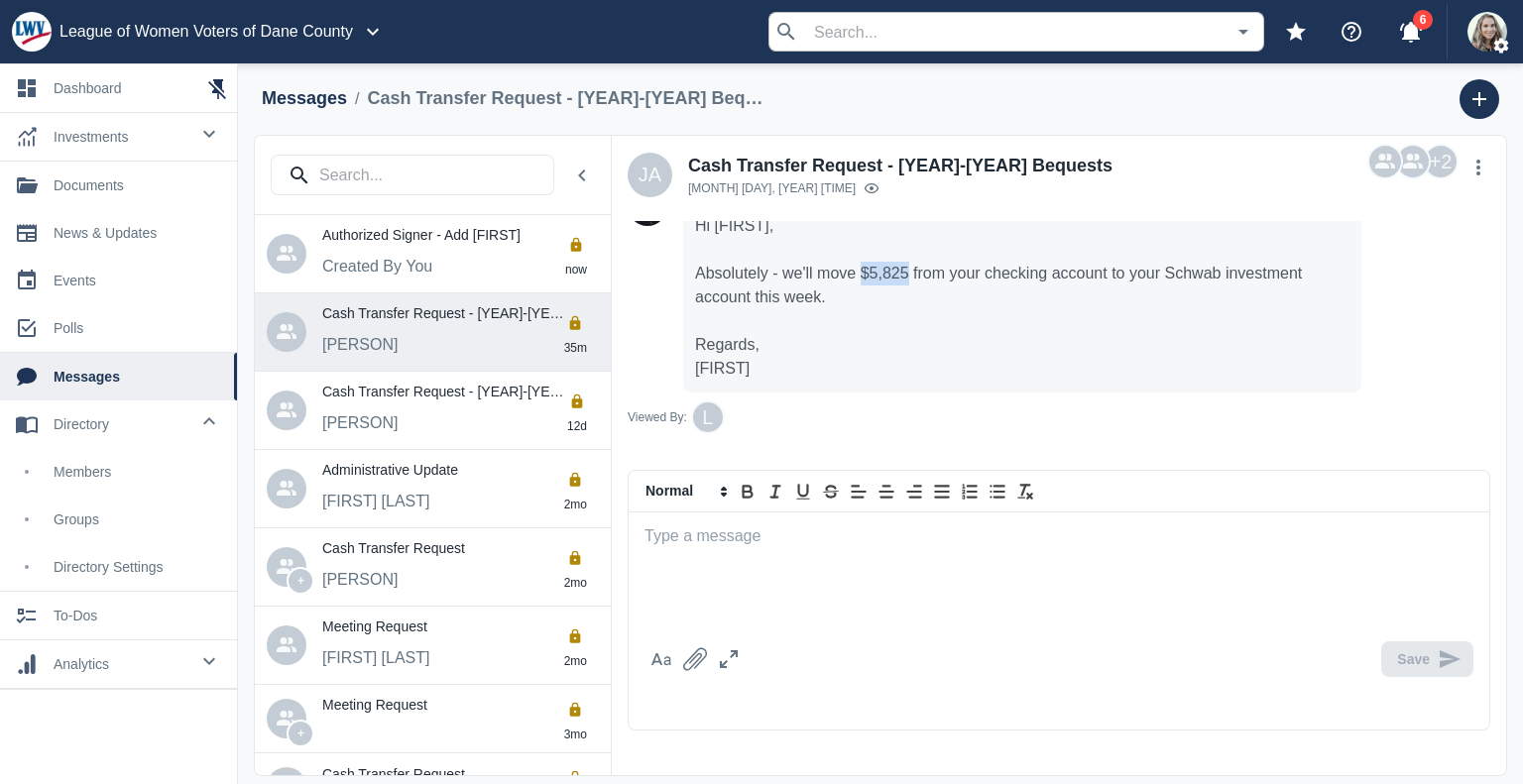 copy on "$5,825" 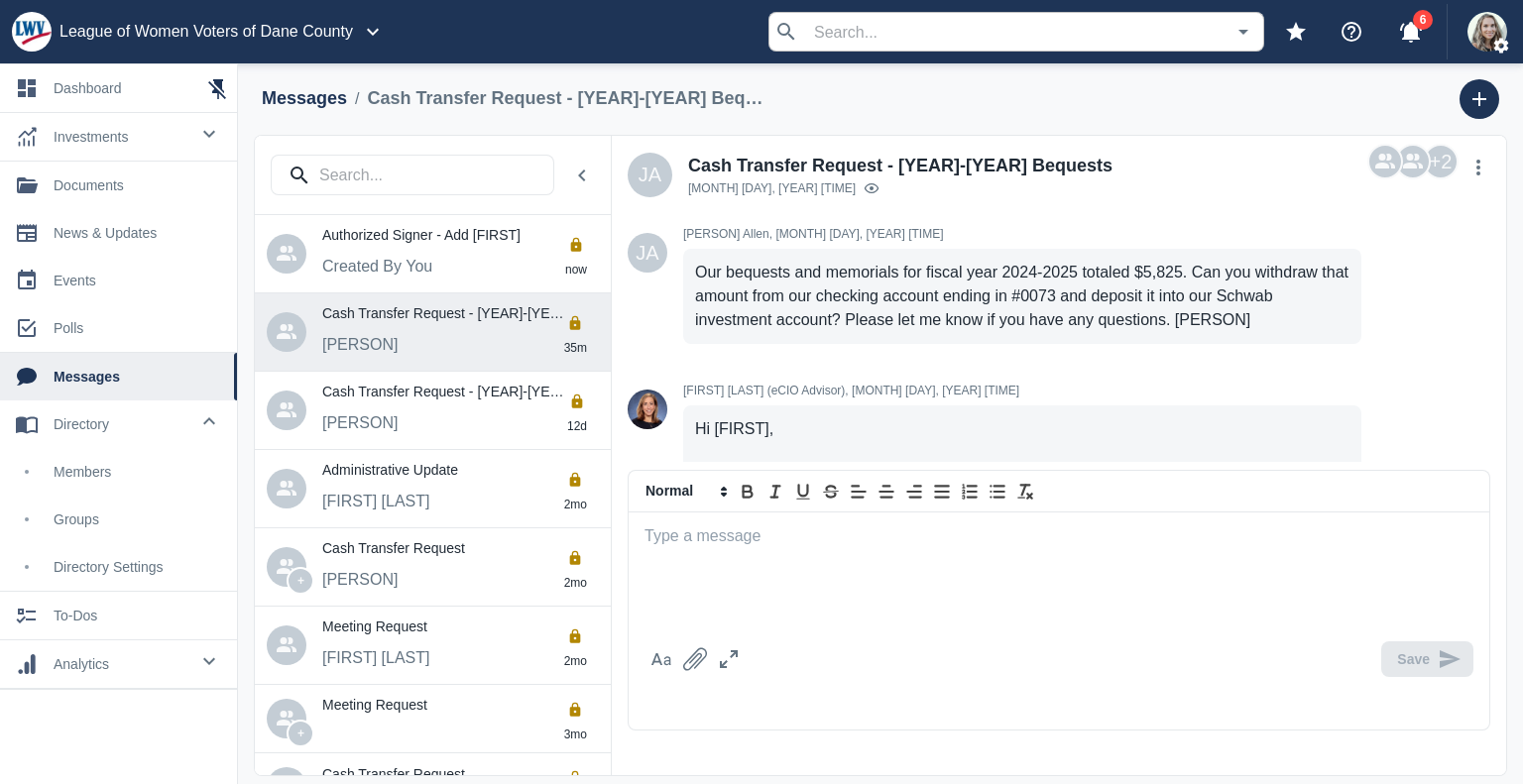scroll, scrollTop: 33, scrollLeft: 0, axis: vertical 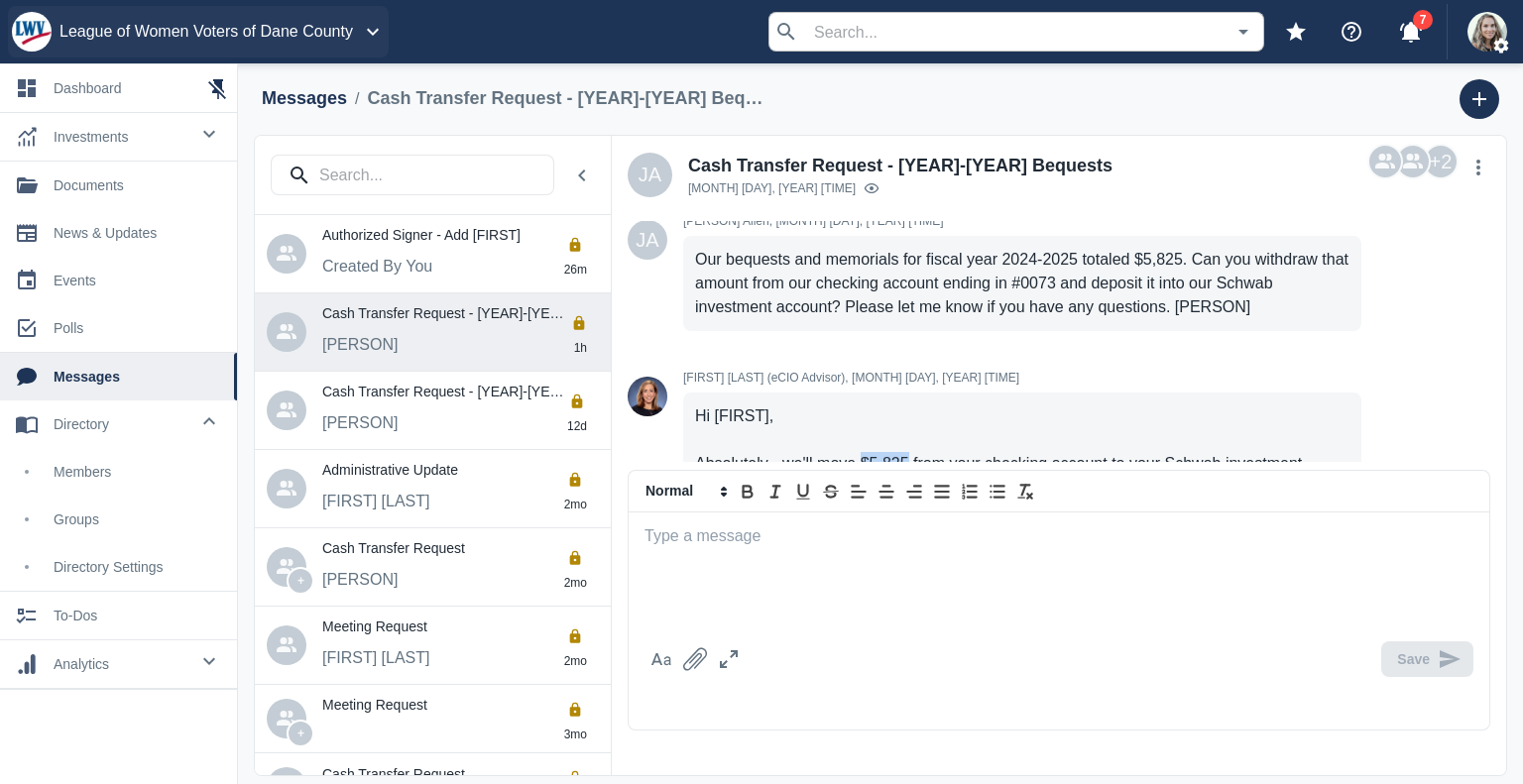 click on "League of Women Voters of Dane County" at bounding box center (206, 32) 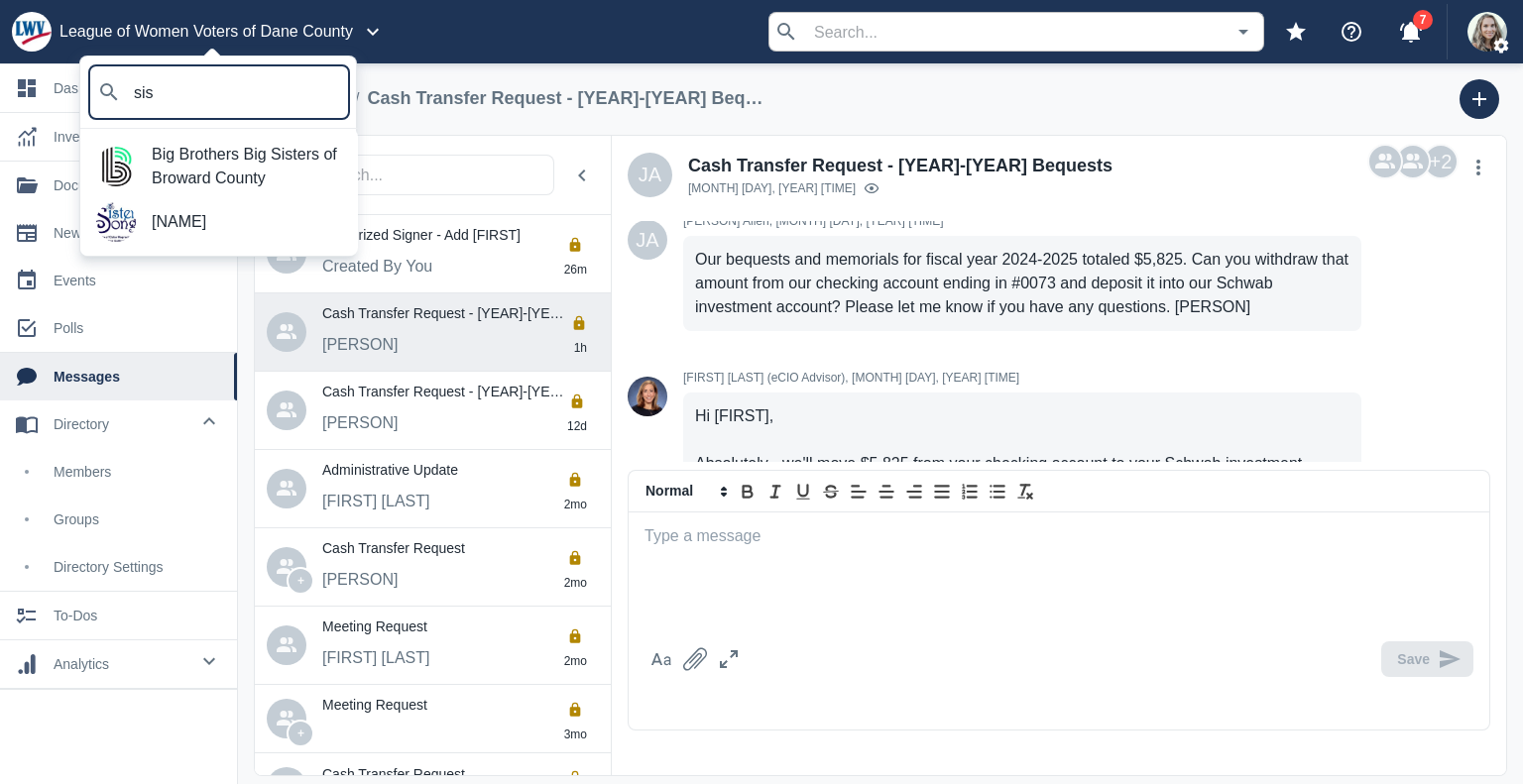 click on "SisterSong" at bounding box center (219, 222) 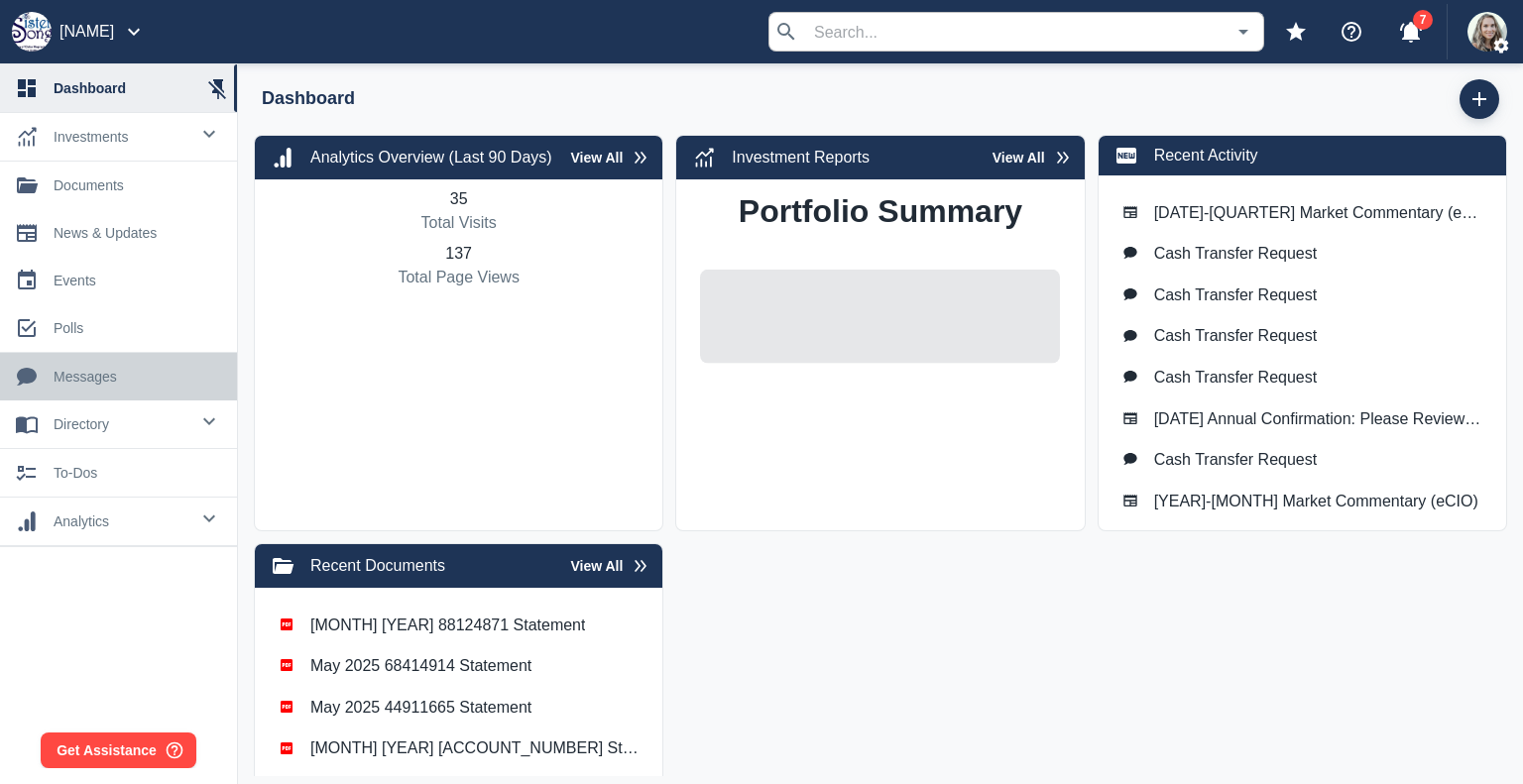 click on "messages" at bounding box center [137, 377] 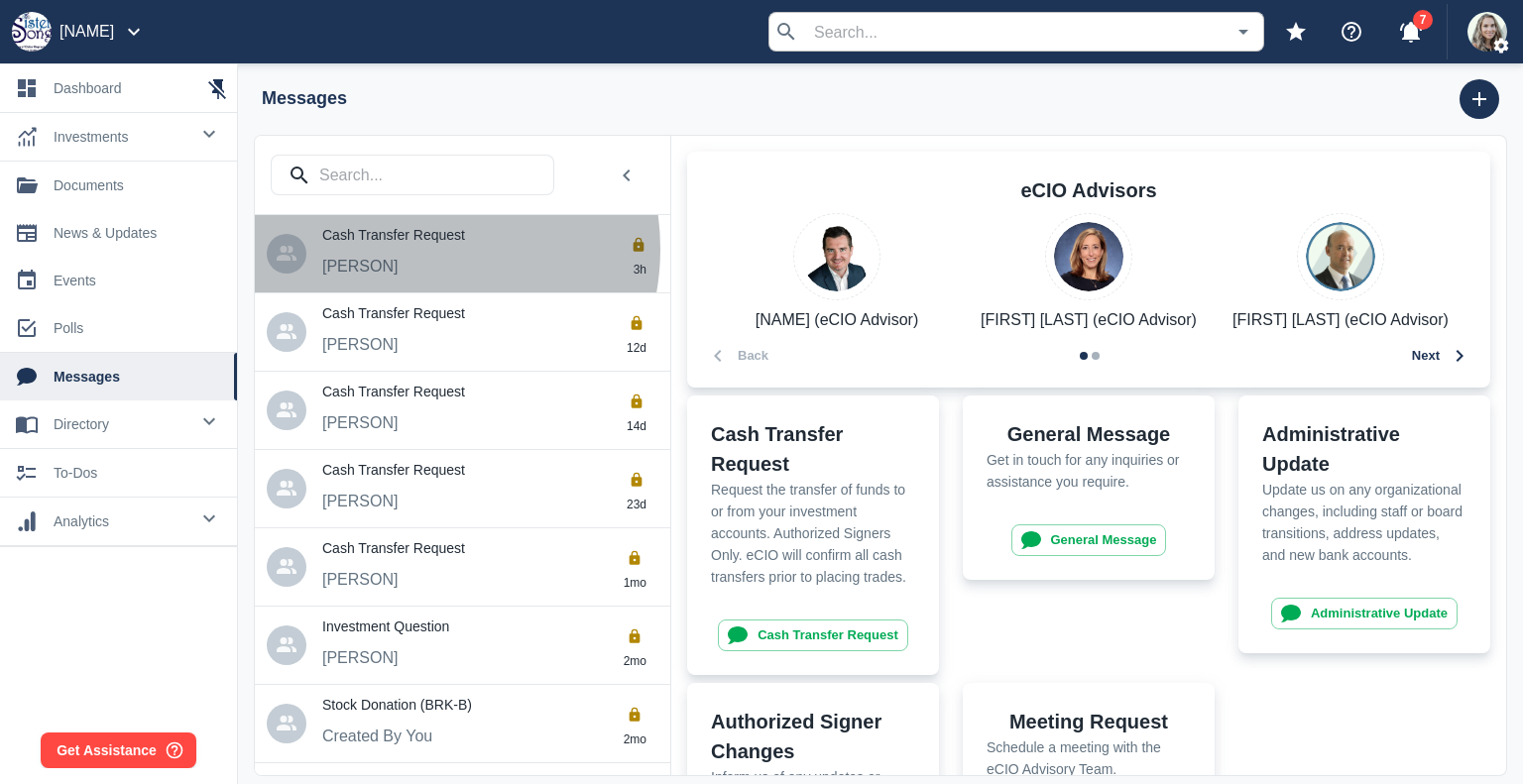click on "Cash Transfer Request" at bounding box center (496, 238) 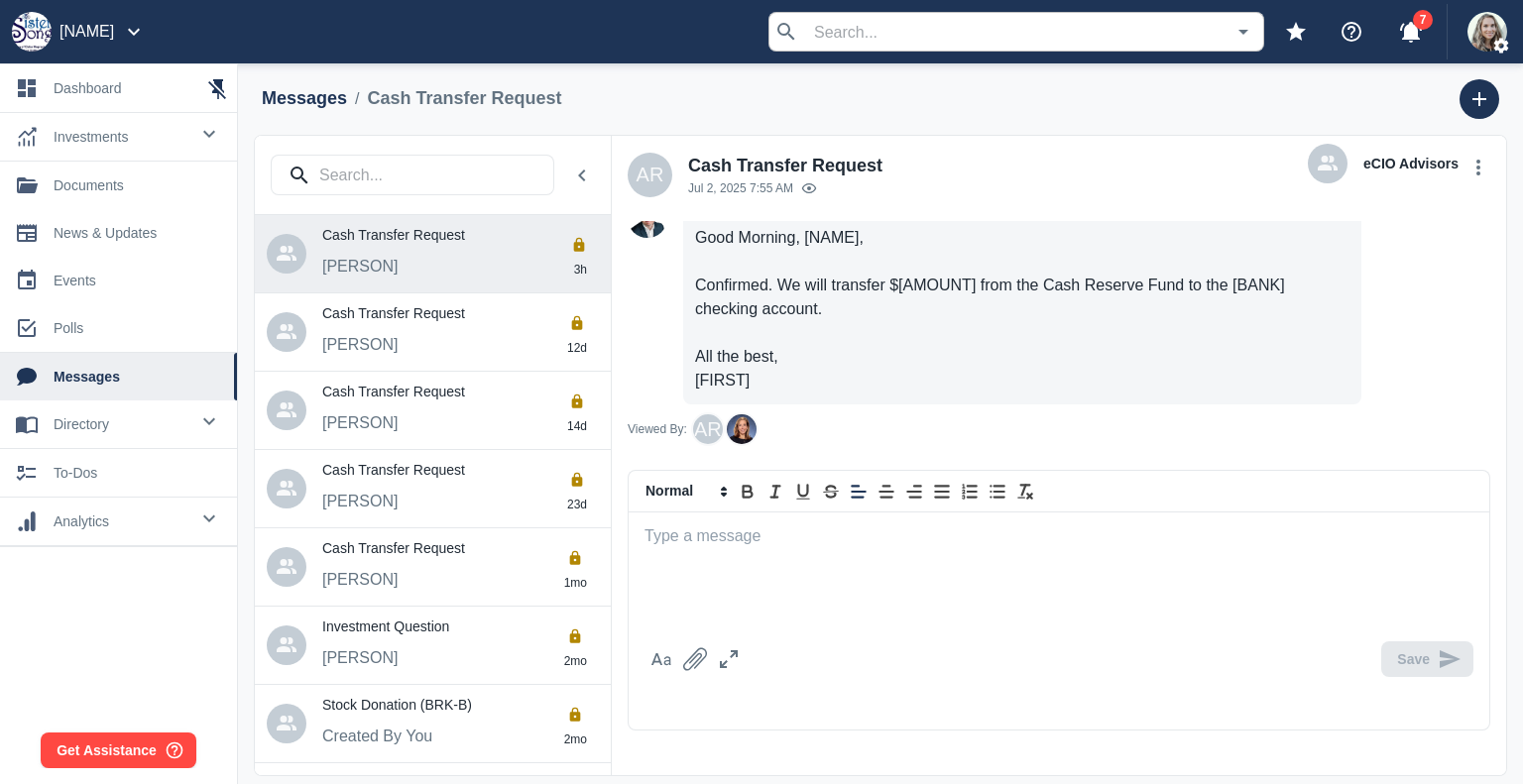scroll, scrollTop: 223, scrollLeft: 0, axis: vertical 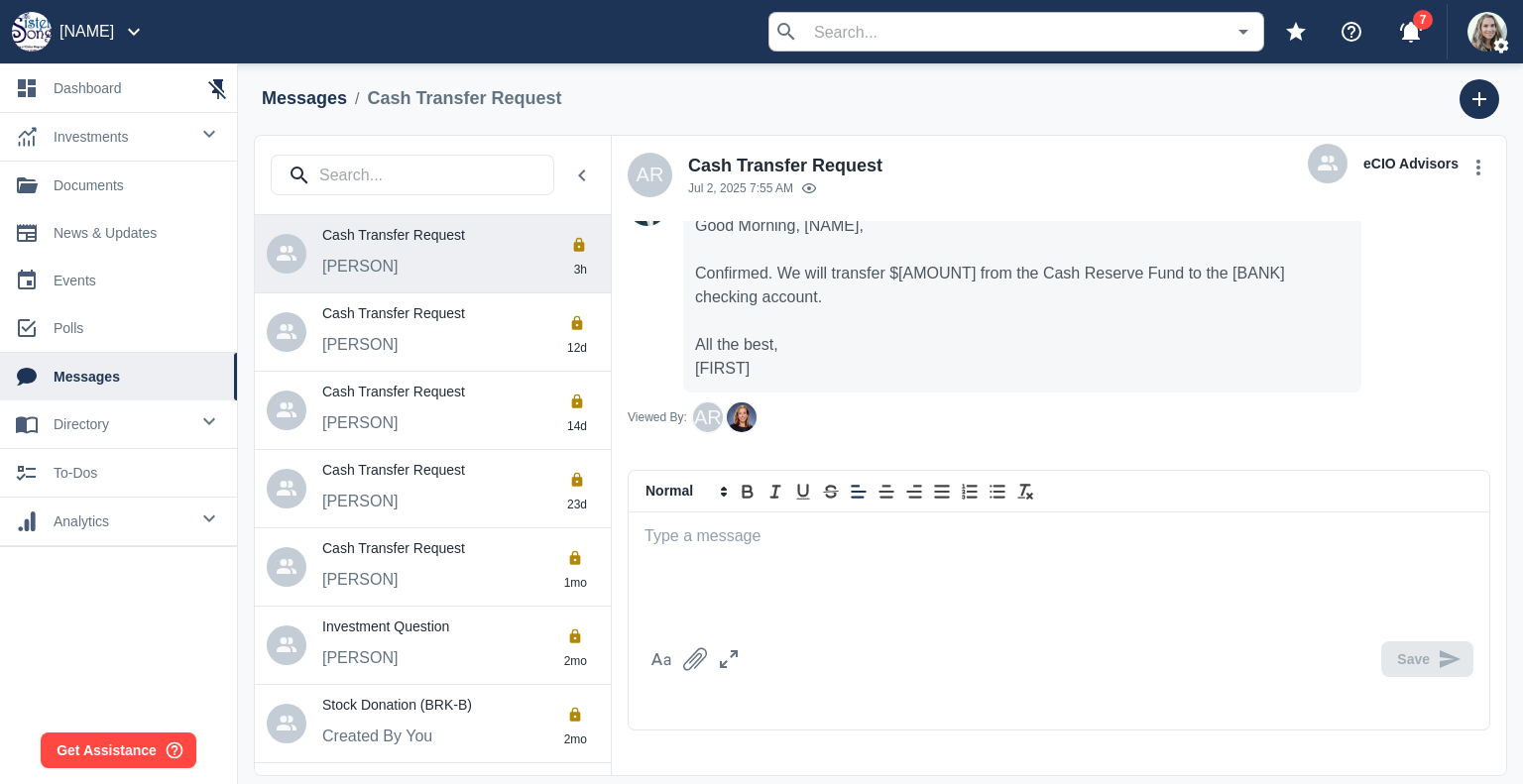 click on "Confirmed. We will transfer $200,000 from the Cash Reserve Fund to the Truist checking account." at bounding box center (948, 117) 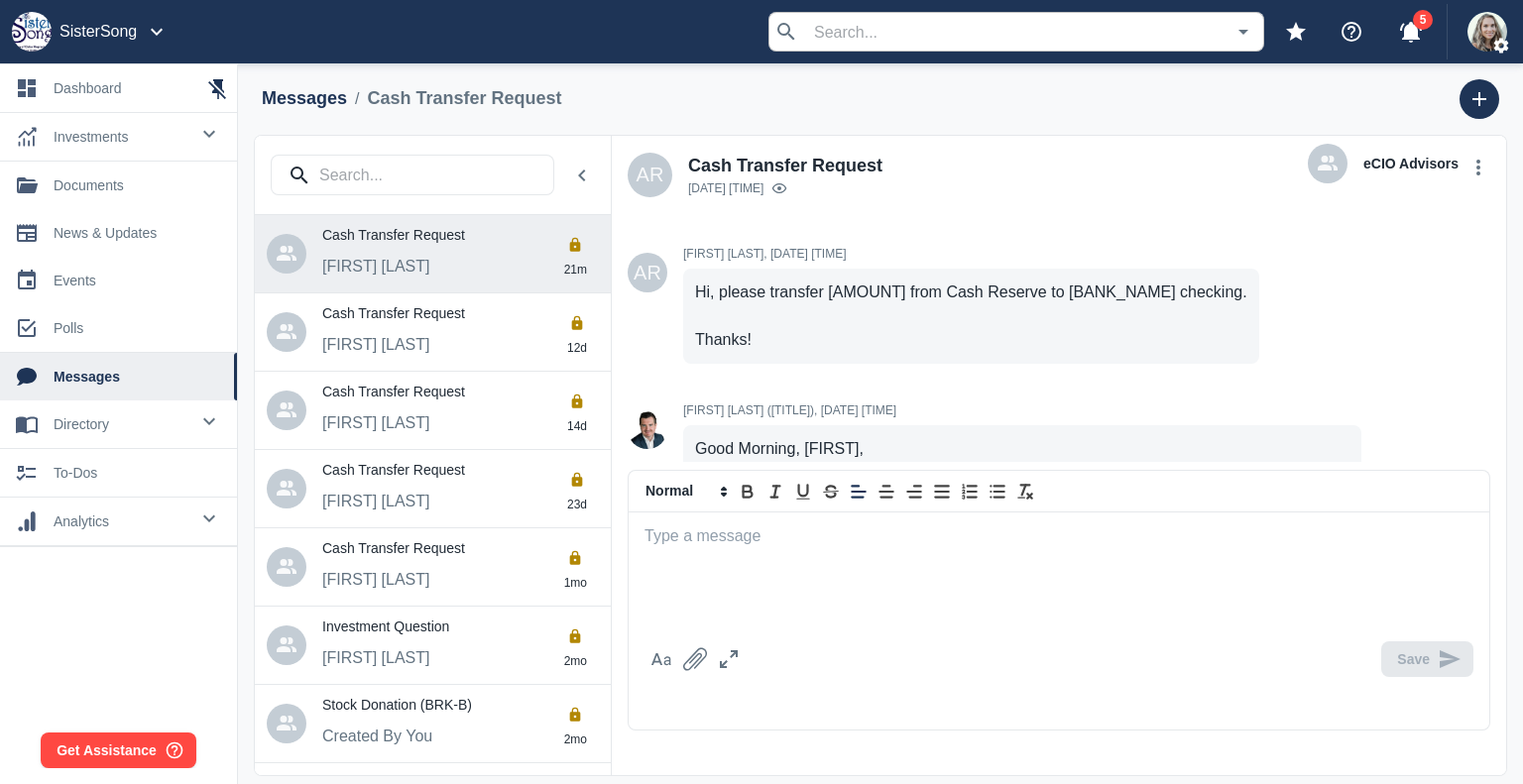 scroll, scrollTop: 0, scrollLeft: 0, axis: both 